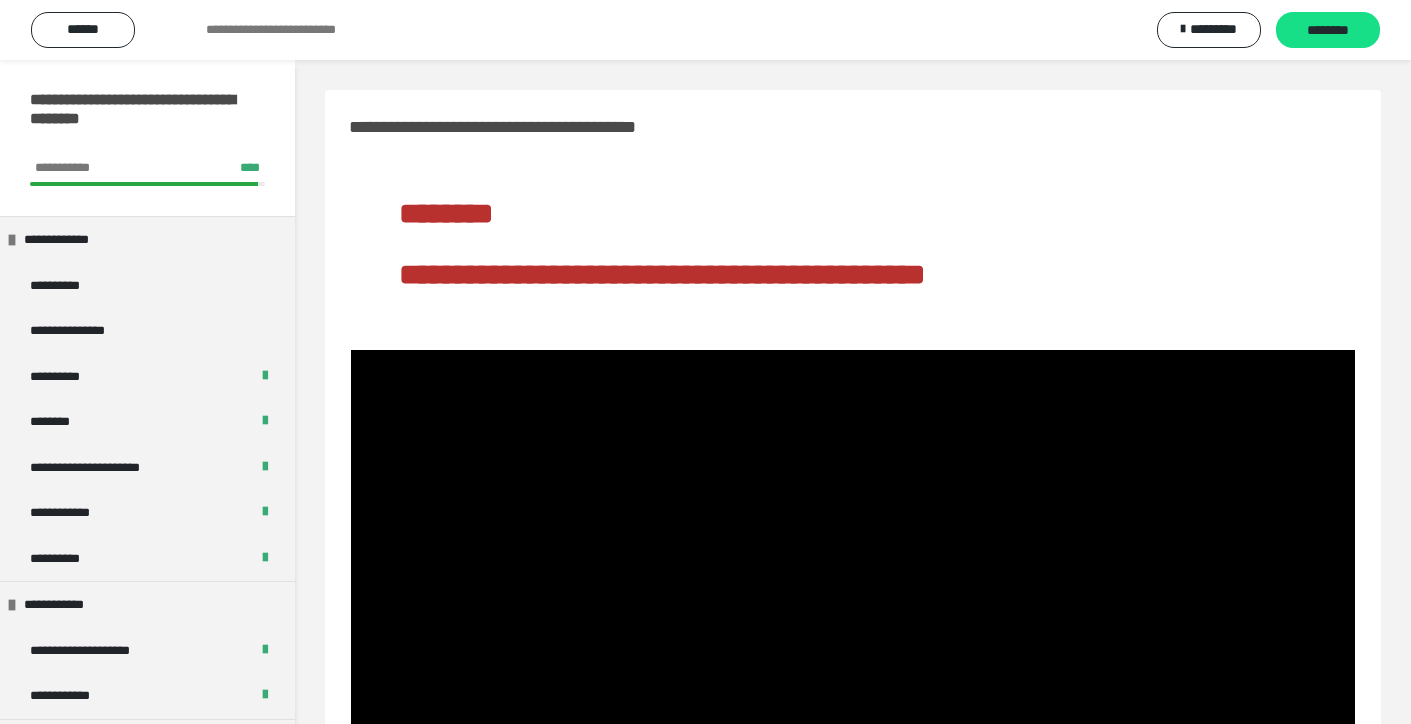 scroll, scrollTop: 245, scrollLeft: 0, axis: vertical 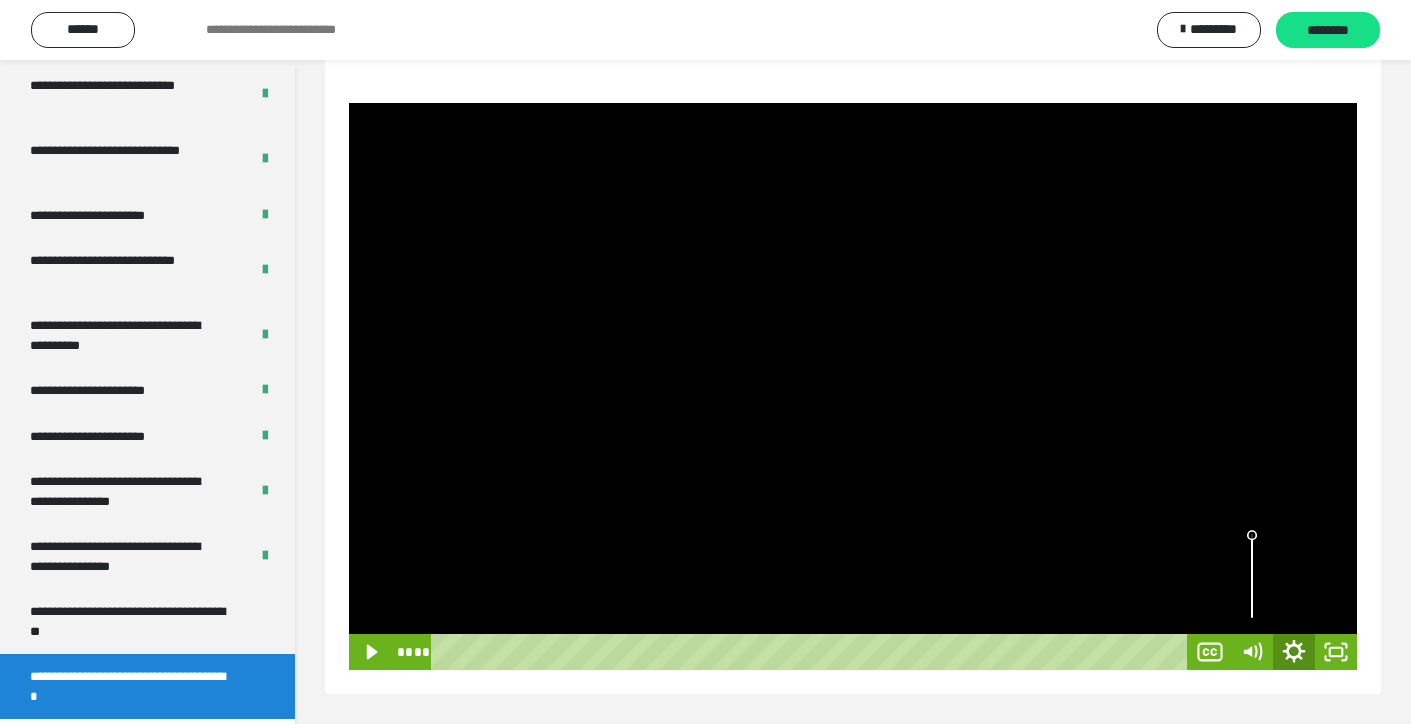 click 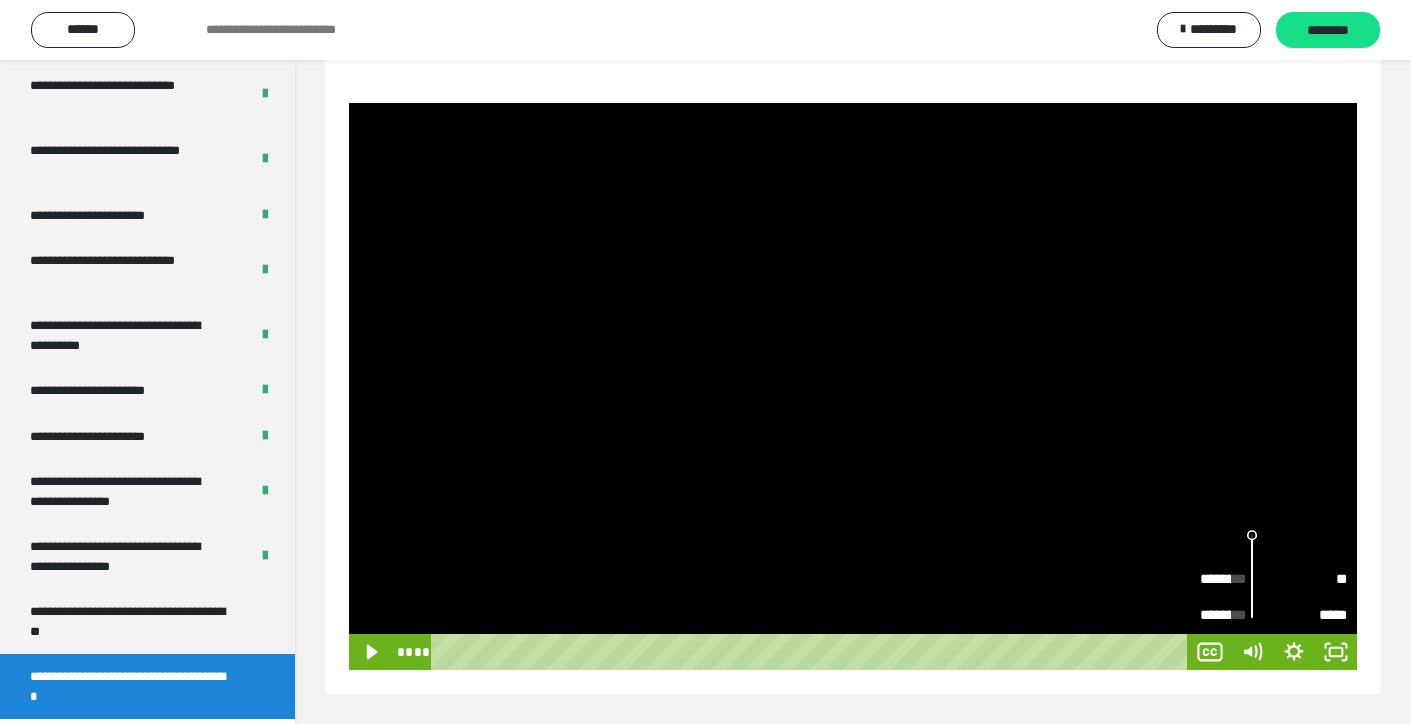click at bounding box center (1252, 576) 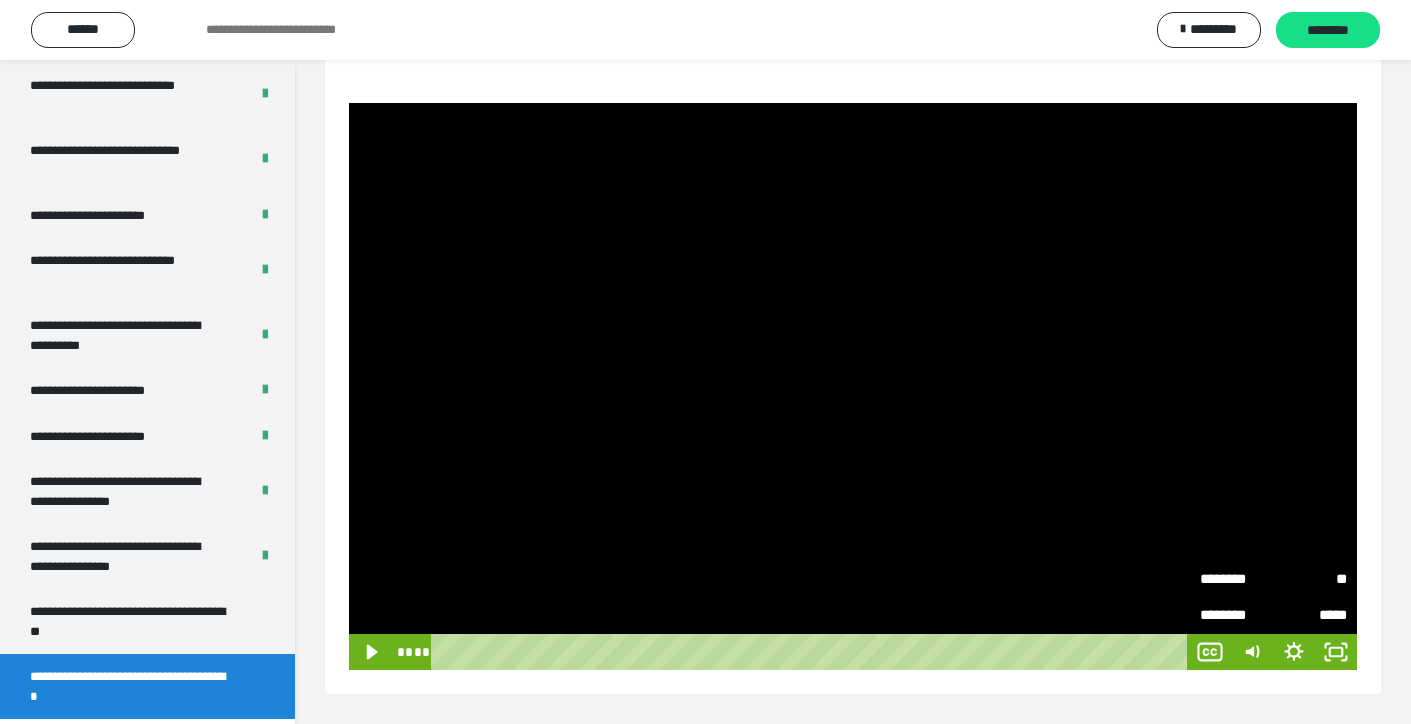 click on "**" at bounding box center [1310, 580] 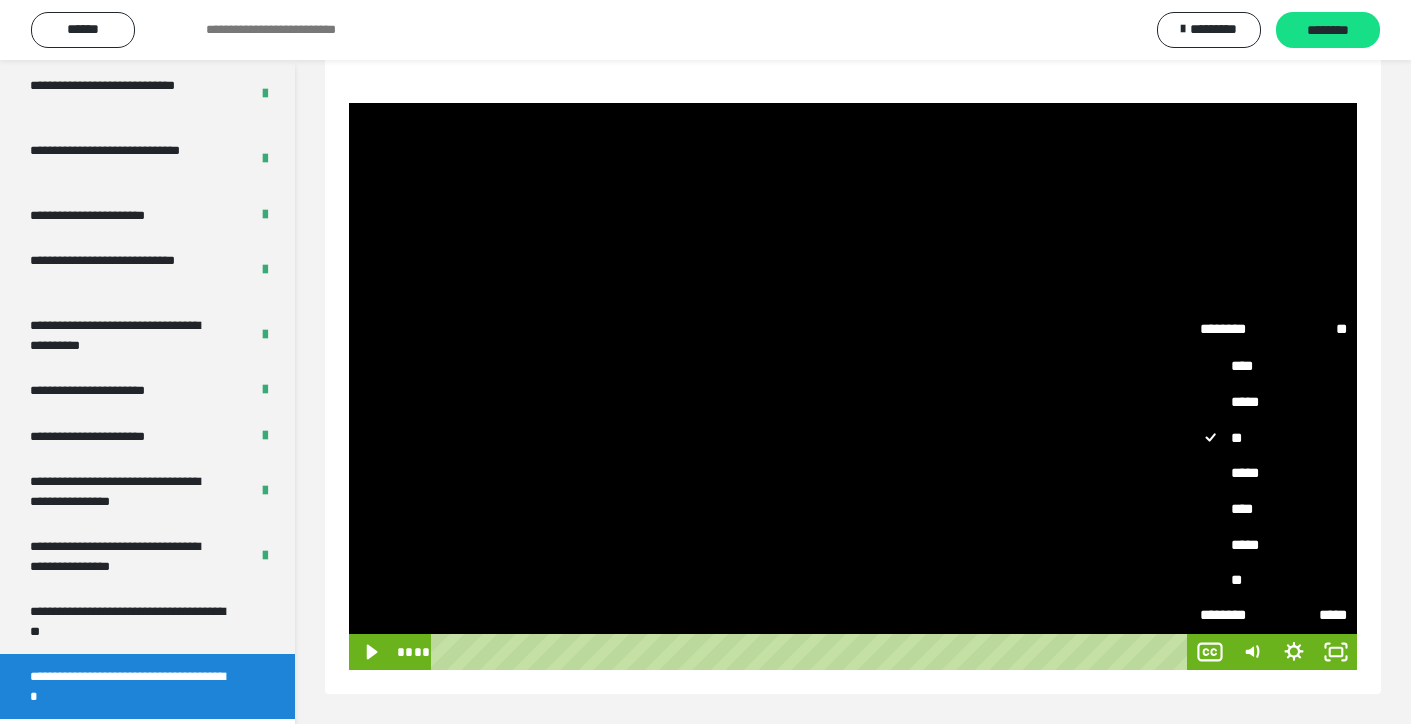 click on "****" at bounding box center (1273, 509) 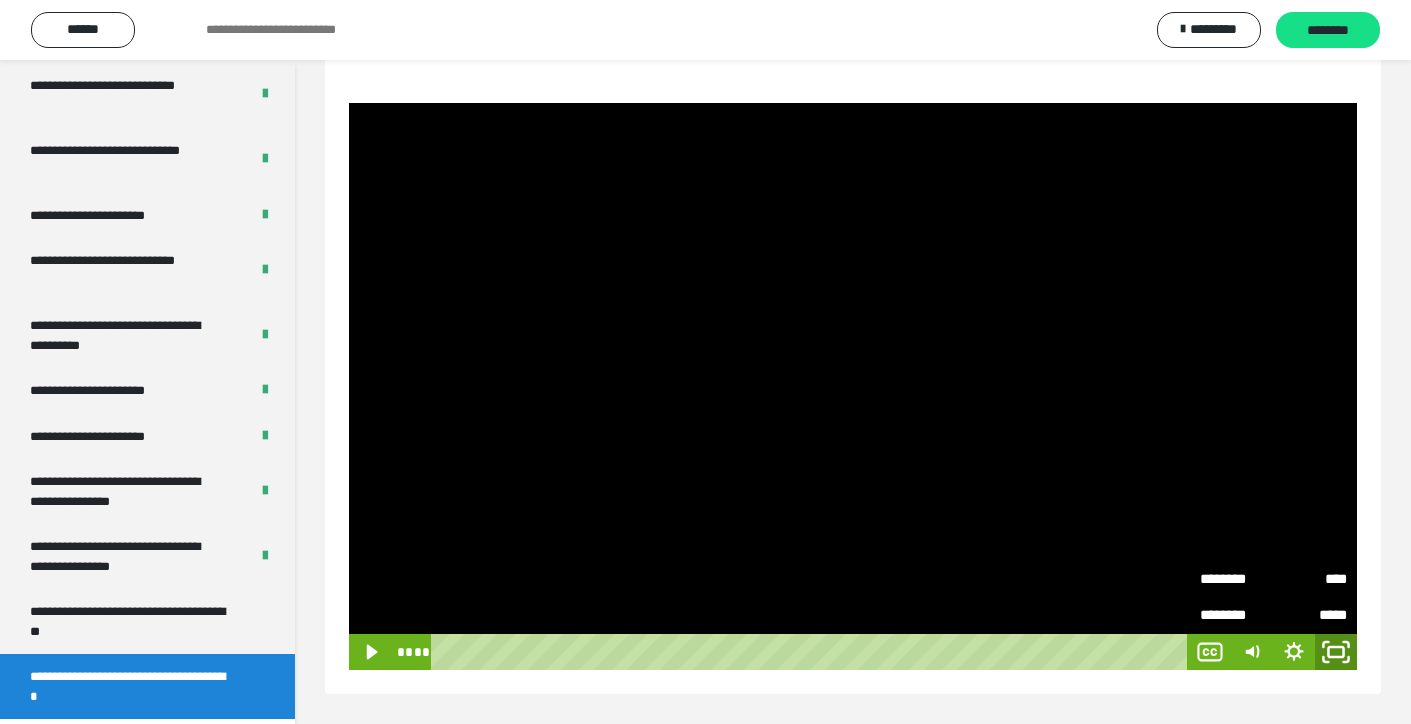 click 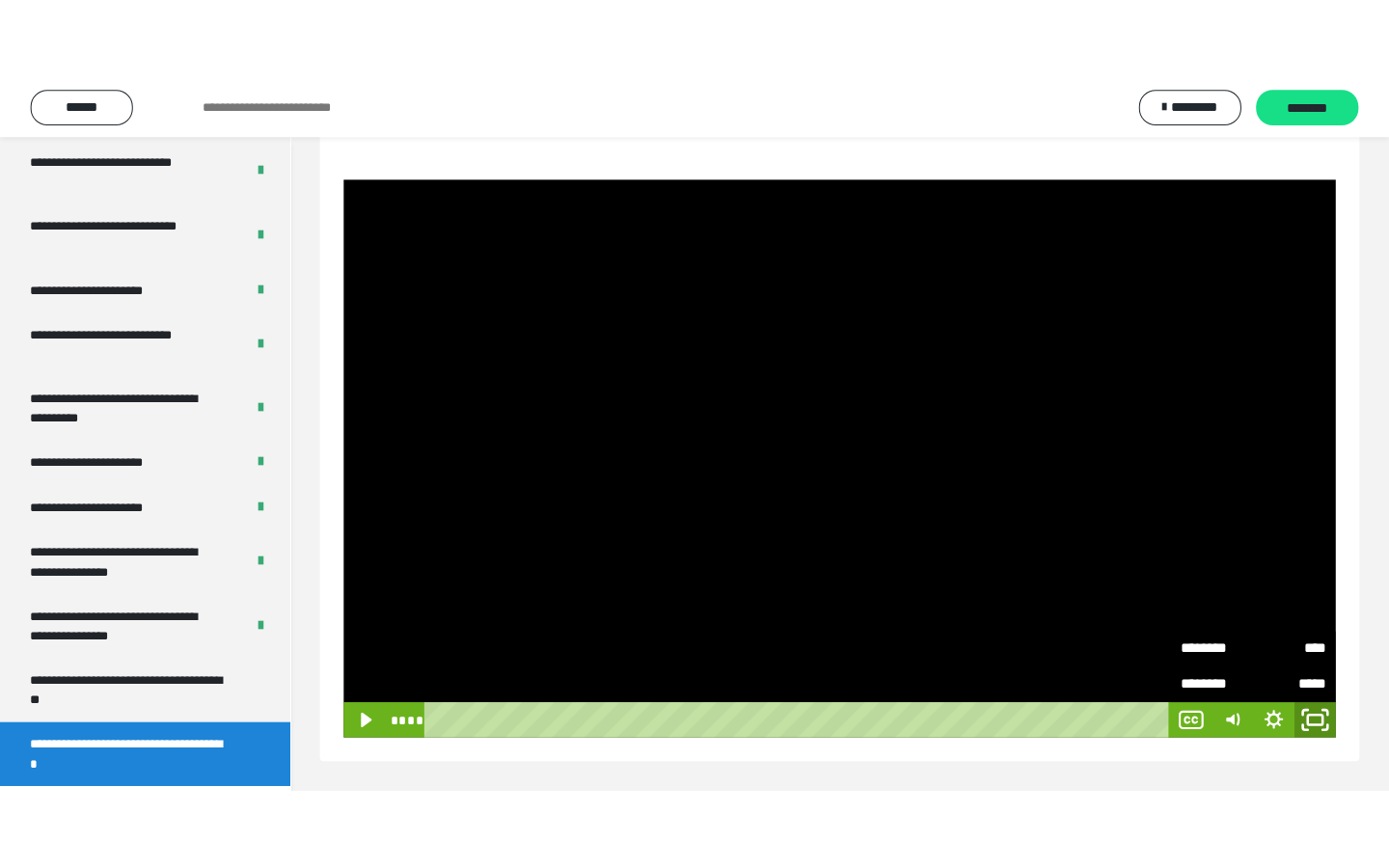 scroll, scrollTop: 85, scrollLeft: 0, axis: vertical 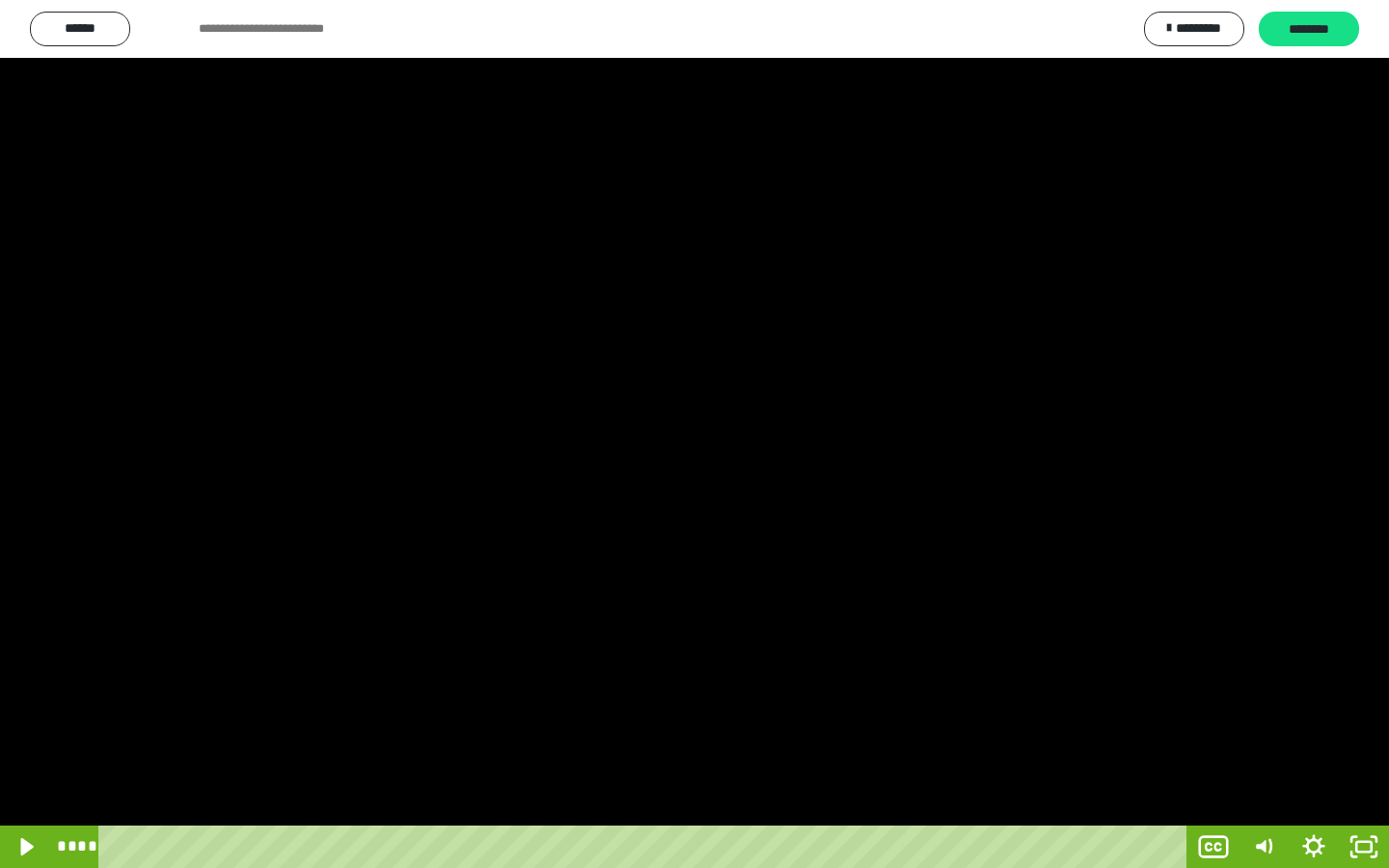 click at bounding box center (694, 434) 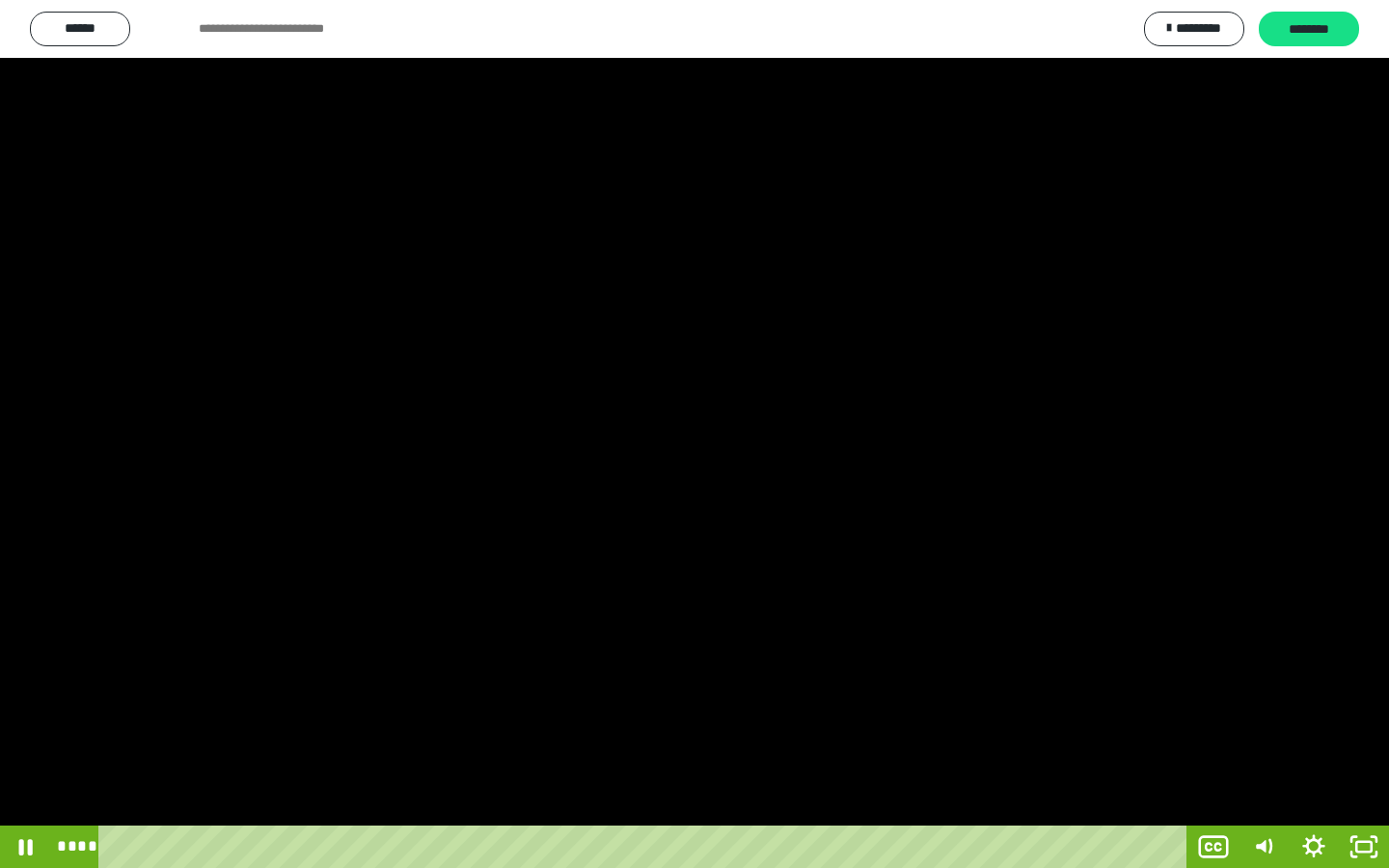 drag, startPoint x: 124, startPoint y: 841, endPoint x: 90, endPoint y: 842, distance: 34.014703 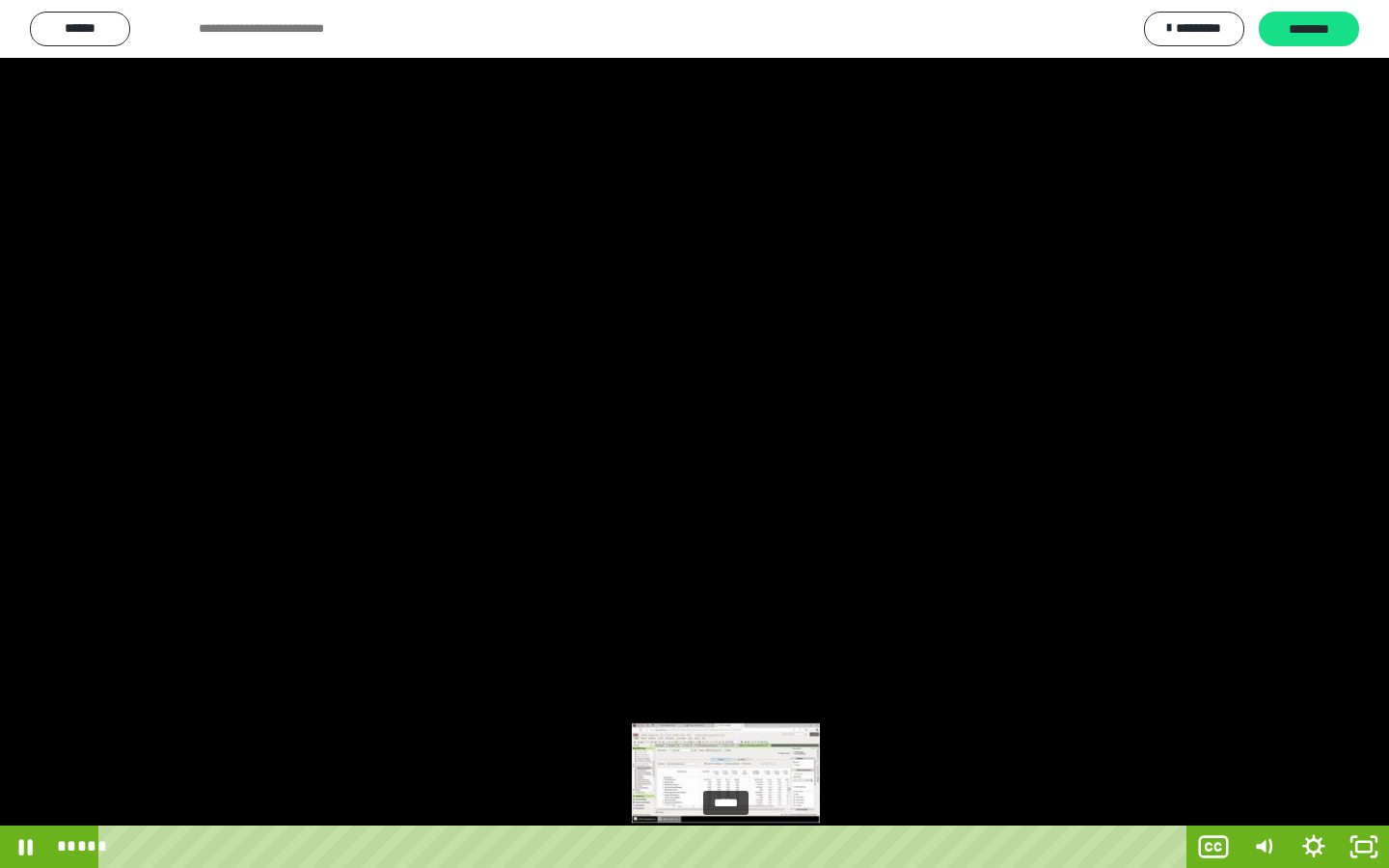 click on "*****" at bounding box center [646, 847] 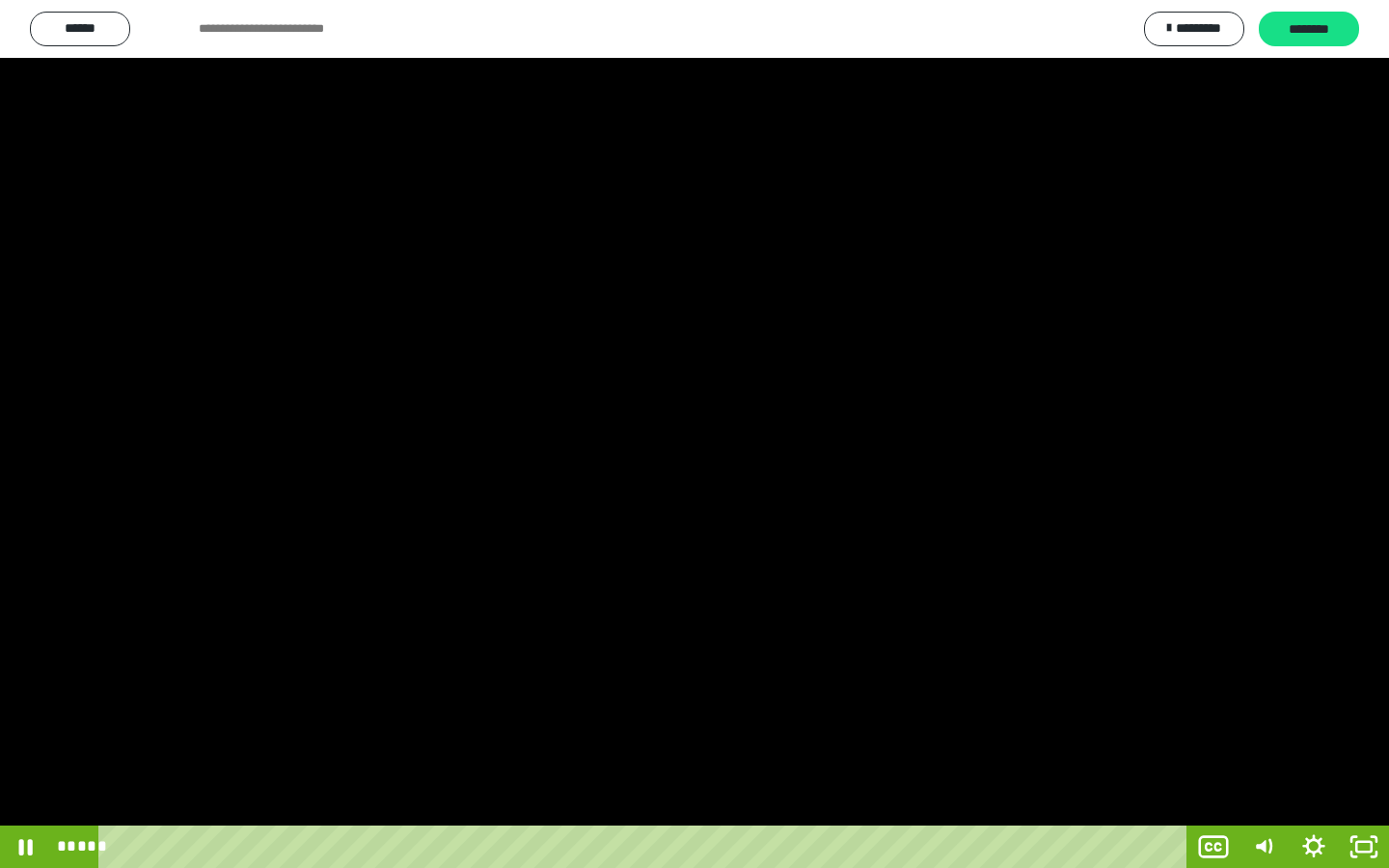 click at bounding box center (694, 434) 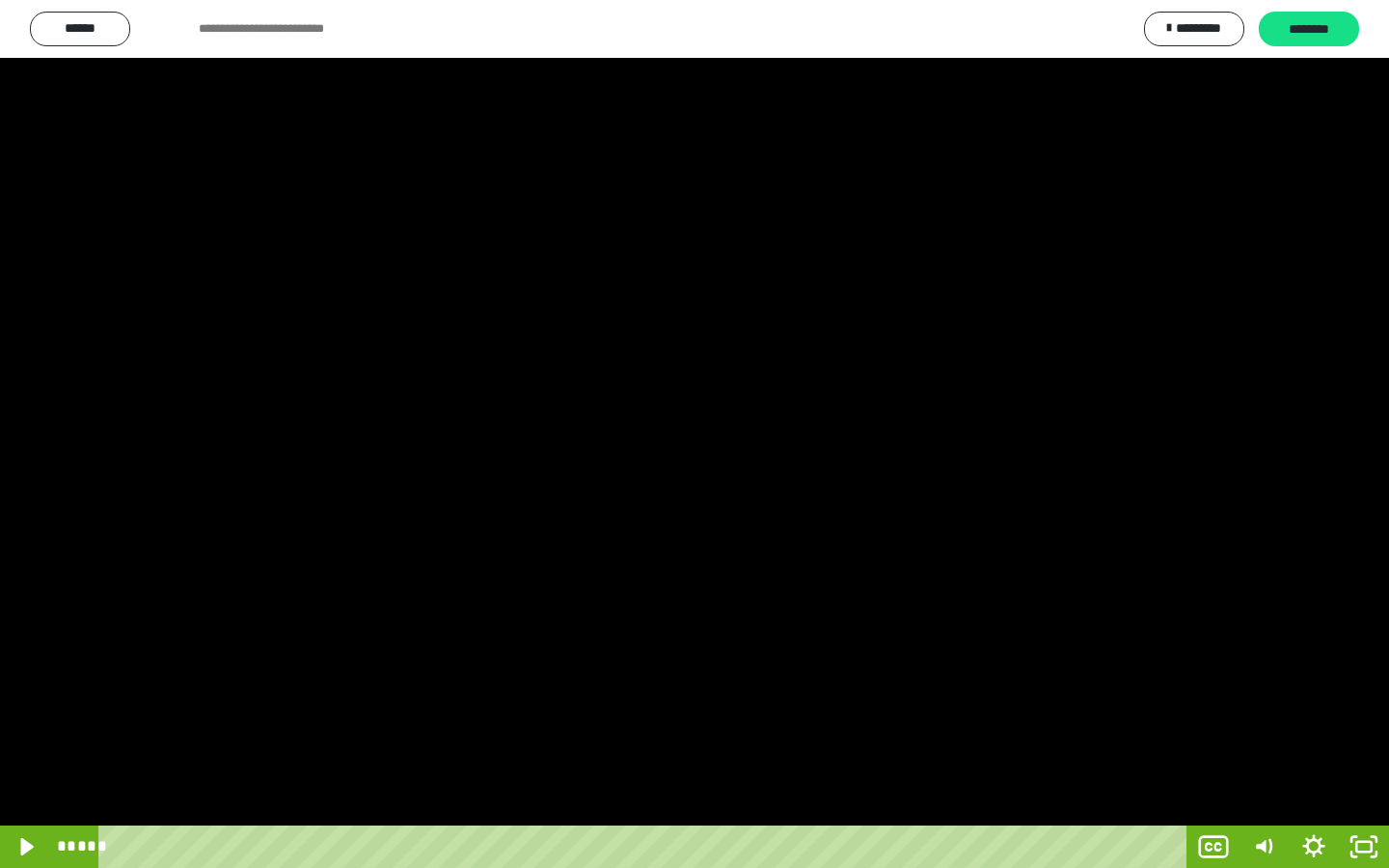 click at bounding box center (694, 434) 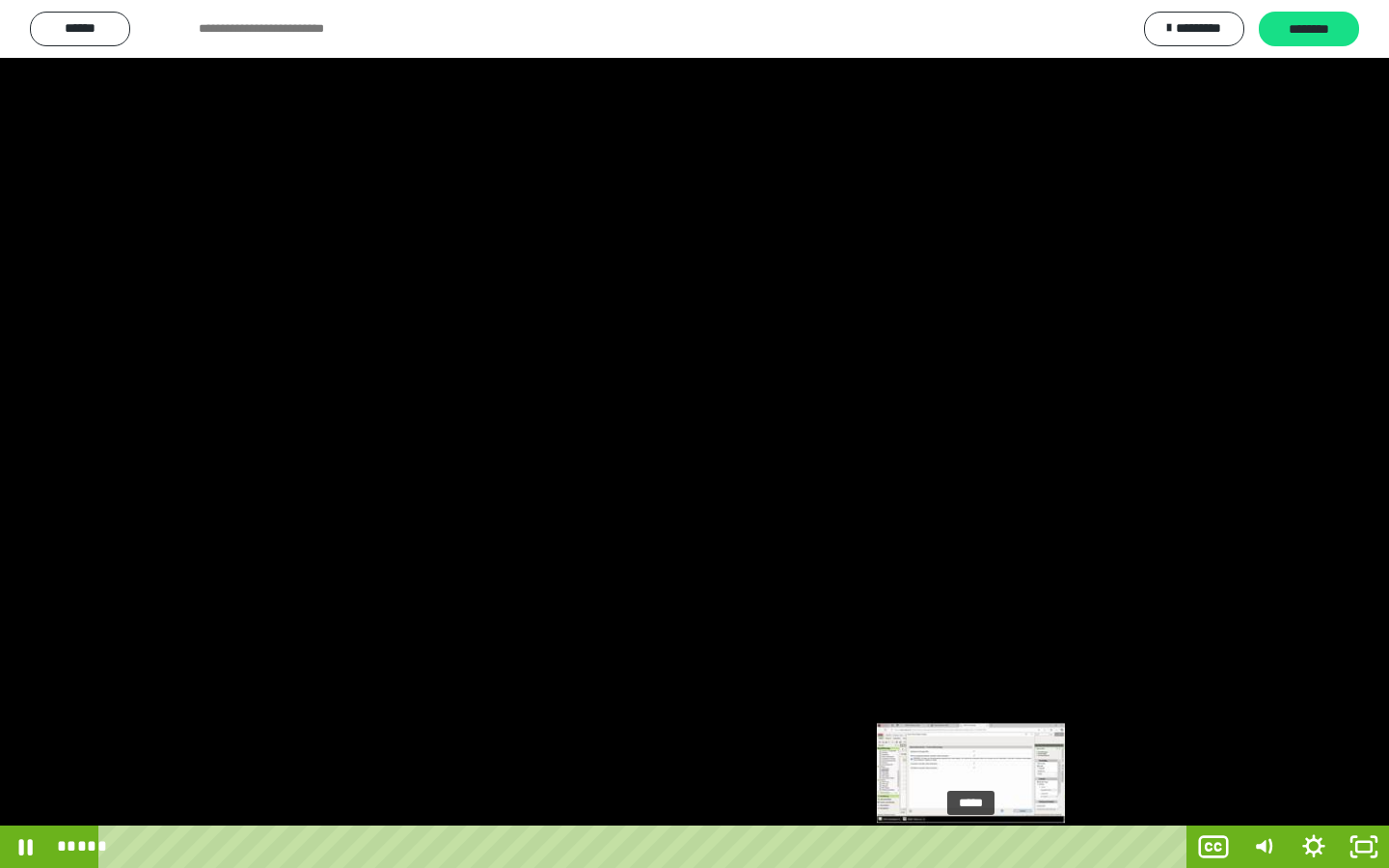click on "*****" at bounding box center (646, 847) 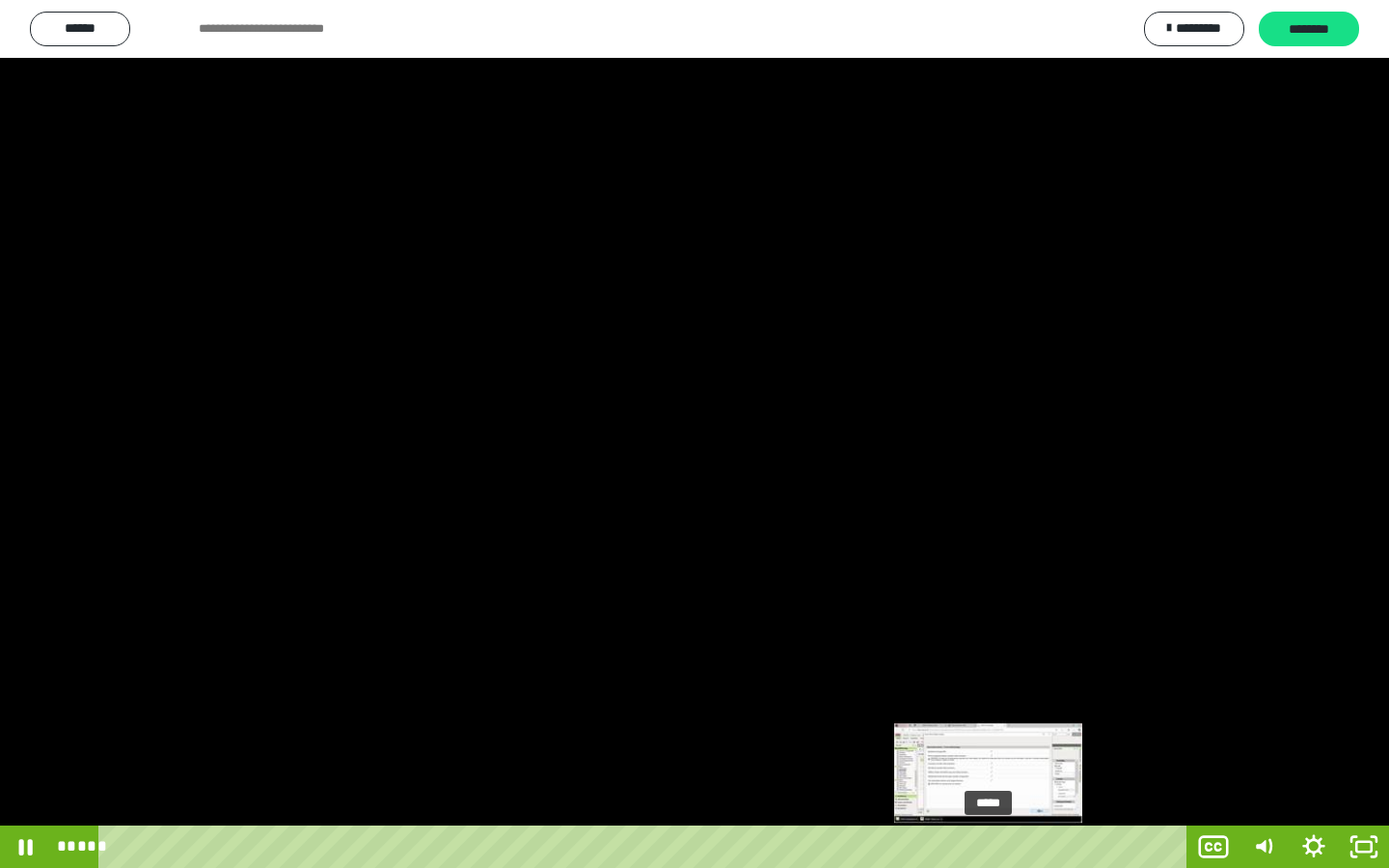 click on "*****" at bounding box center (646, 847) 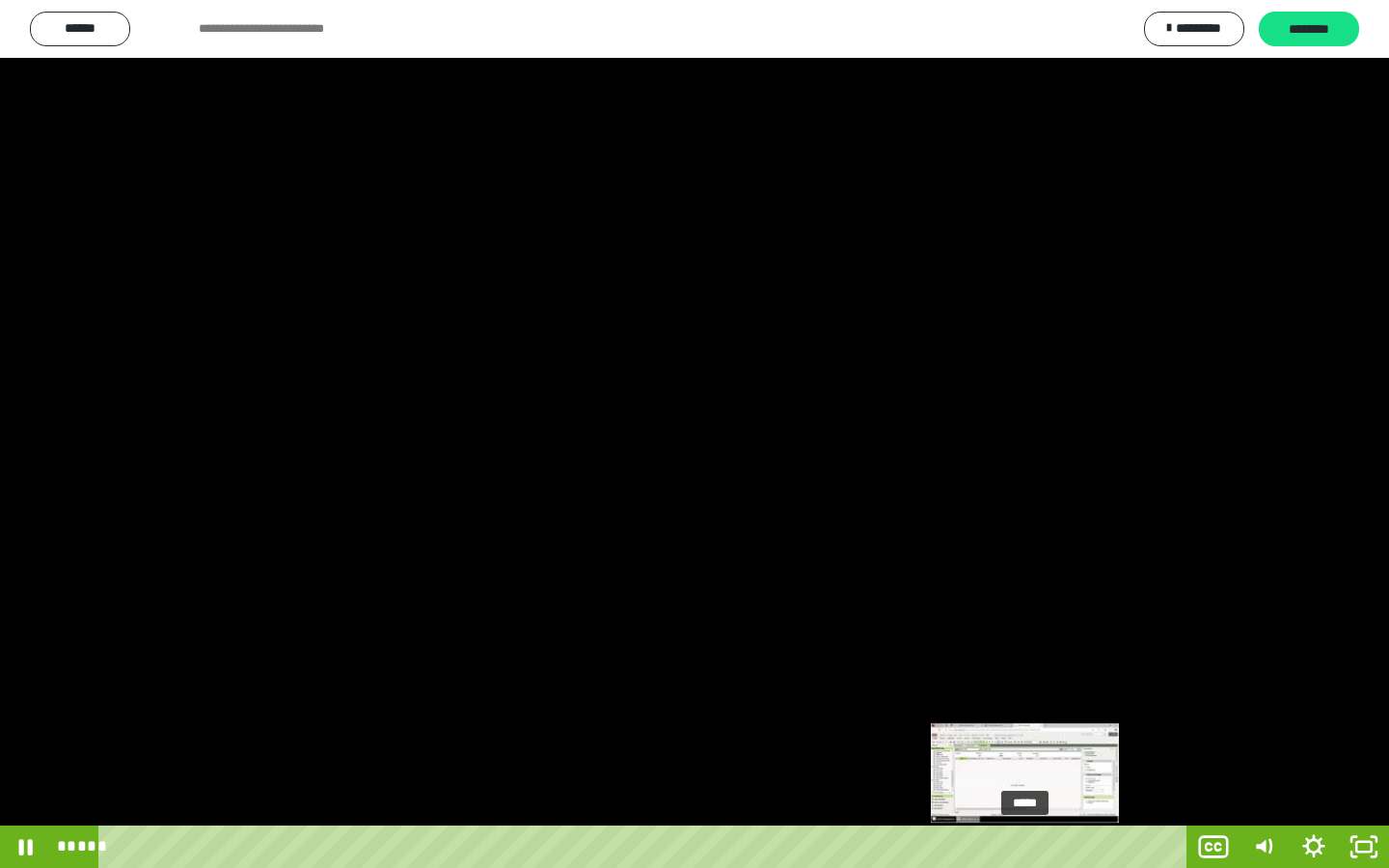 click on "*****" at bounding box center (646, 847) 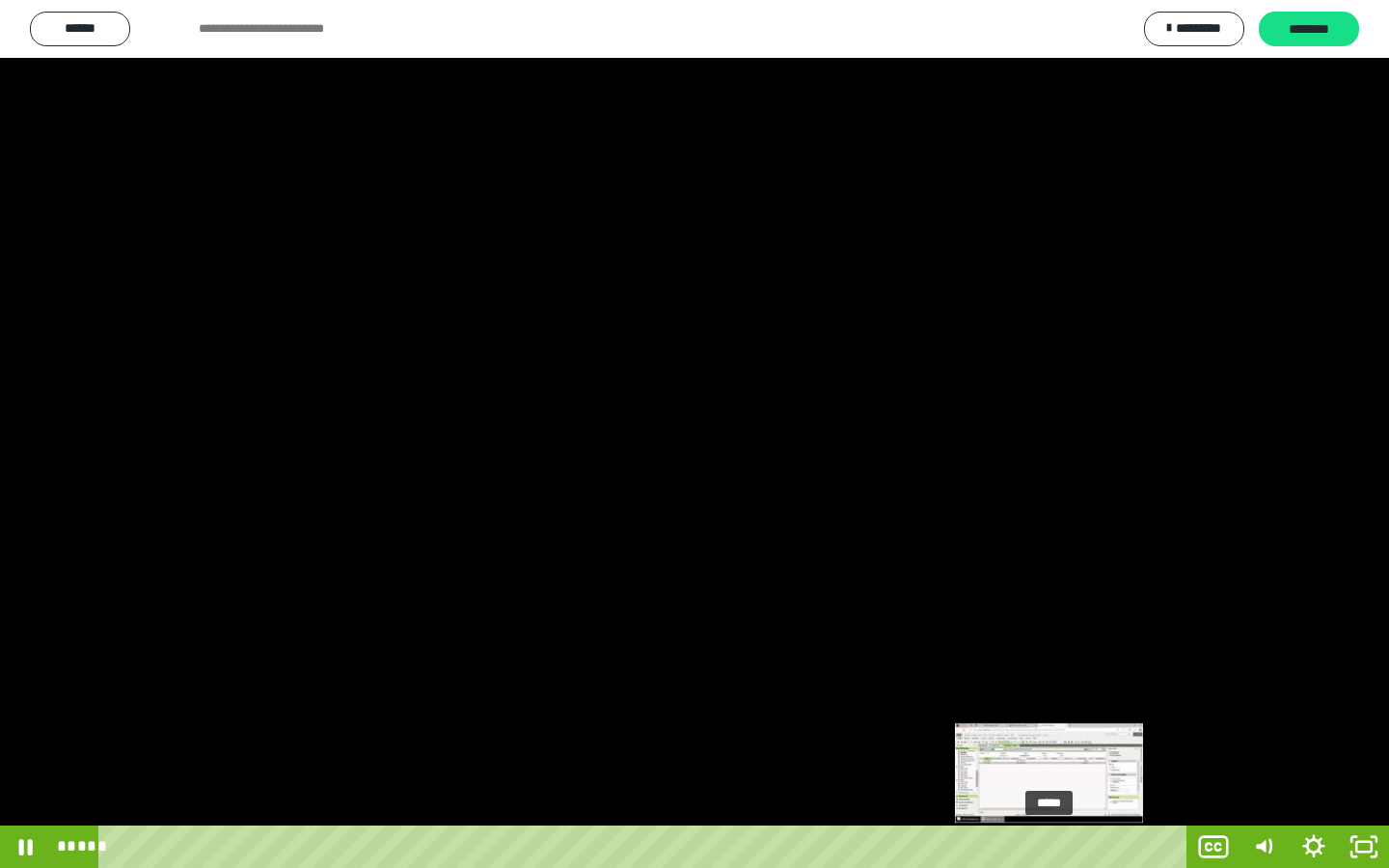 click at bounding box center (1045, 847) 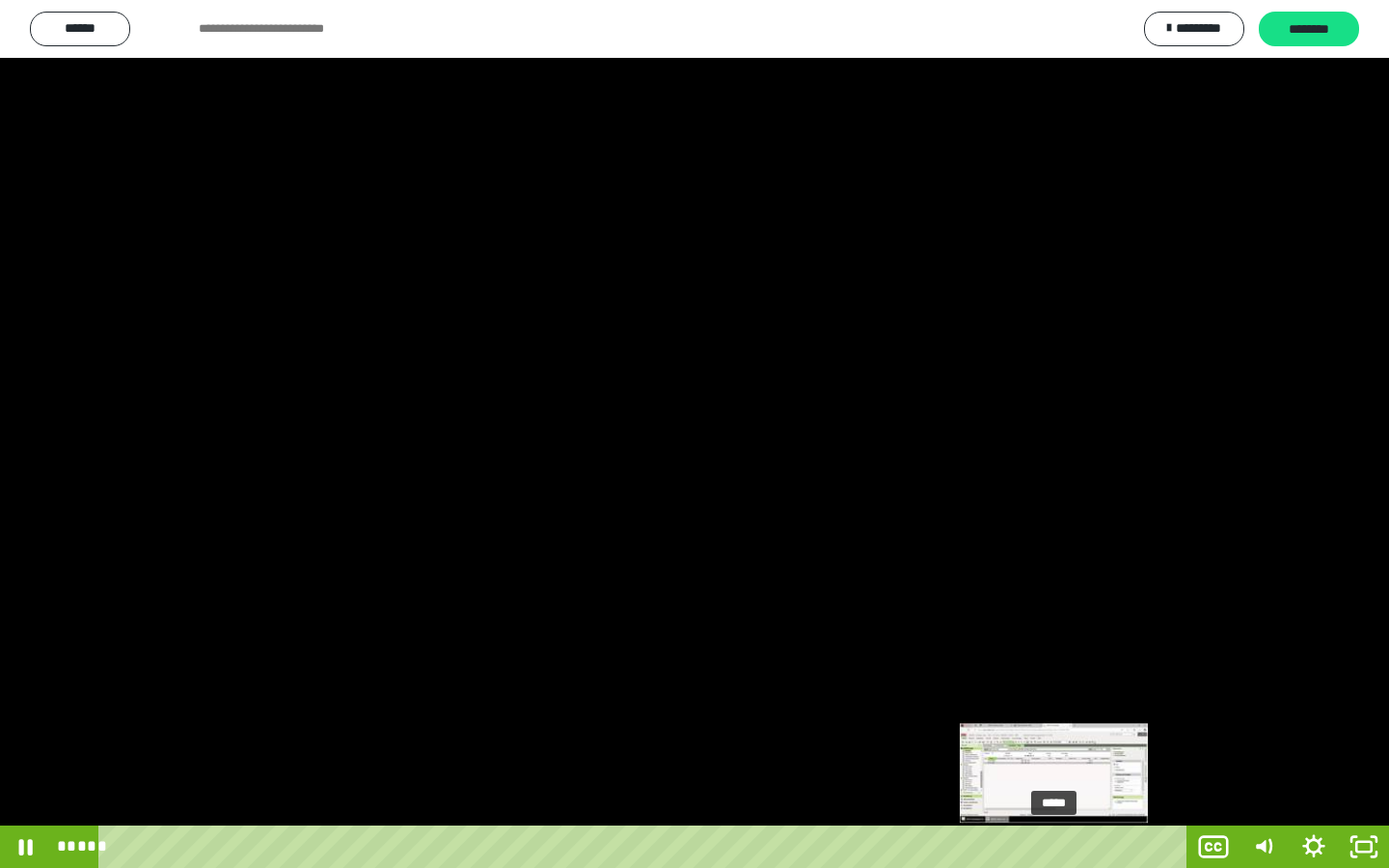click at bounding box center (1049, 847) 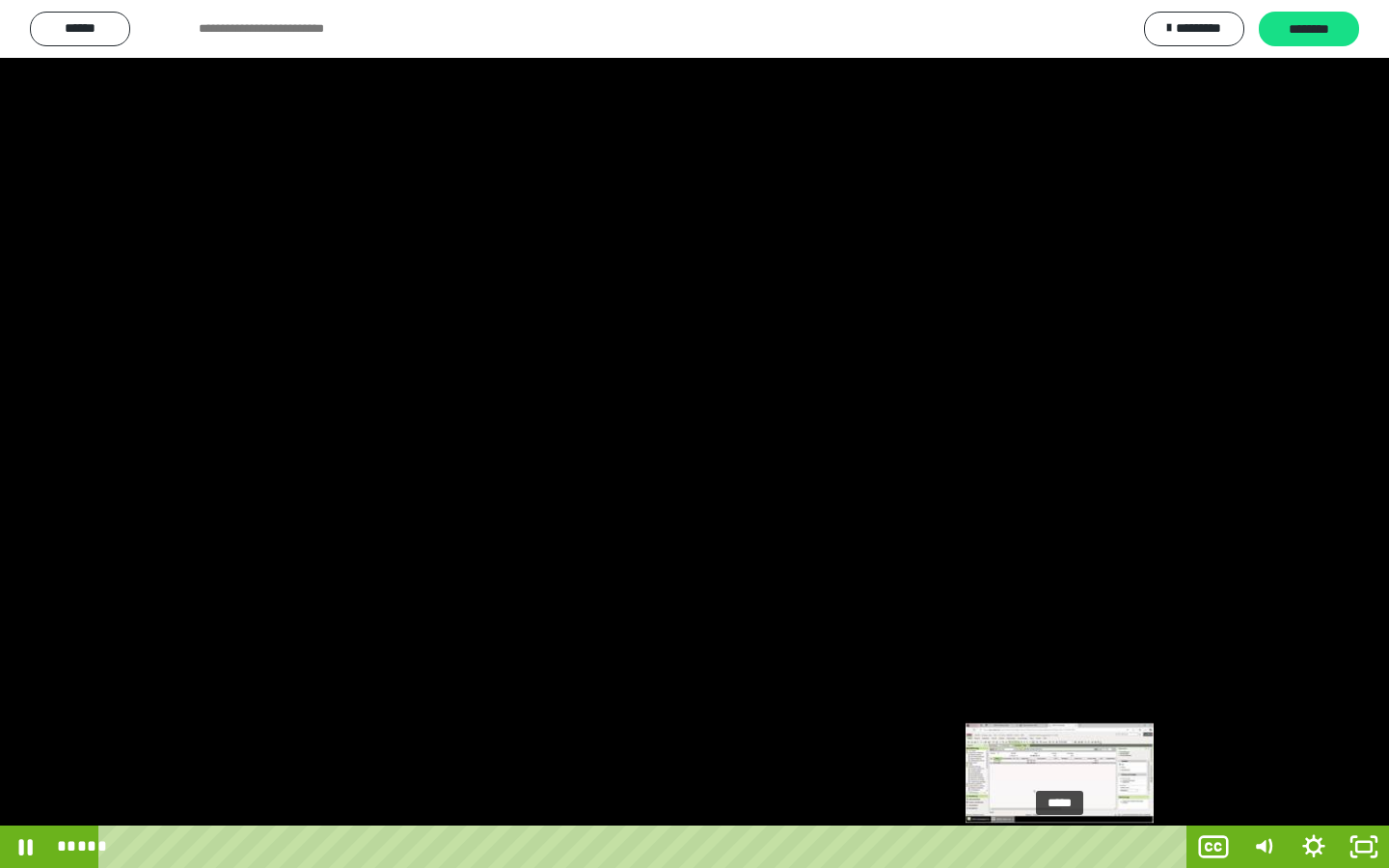 click at bounding box center (1055, 847) 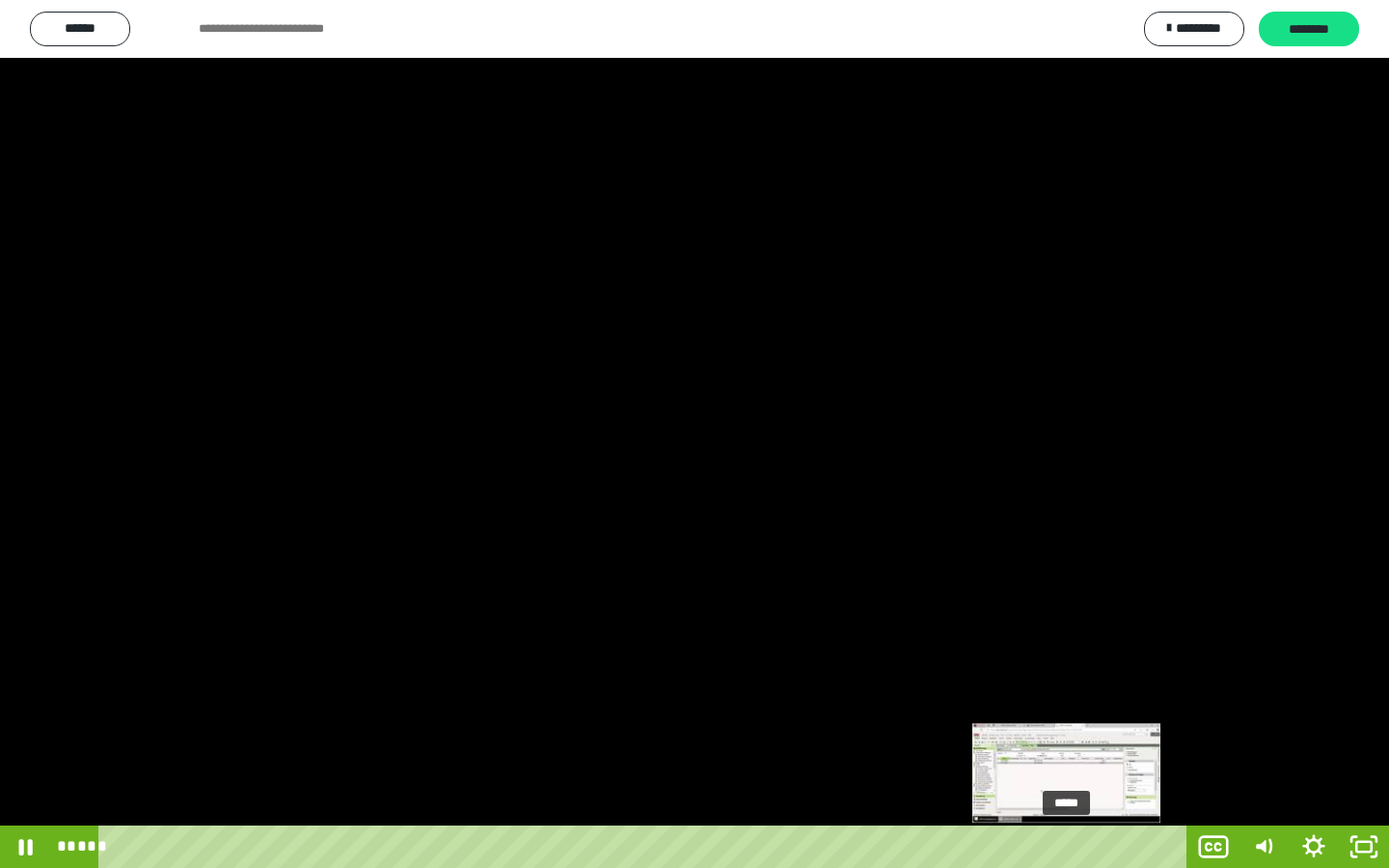 click on "*****" at bounding box center (646, 847) 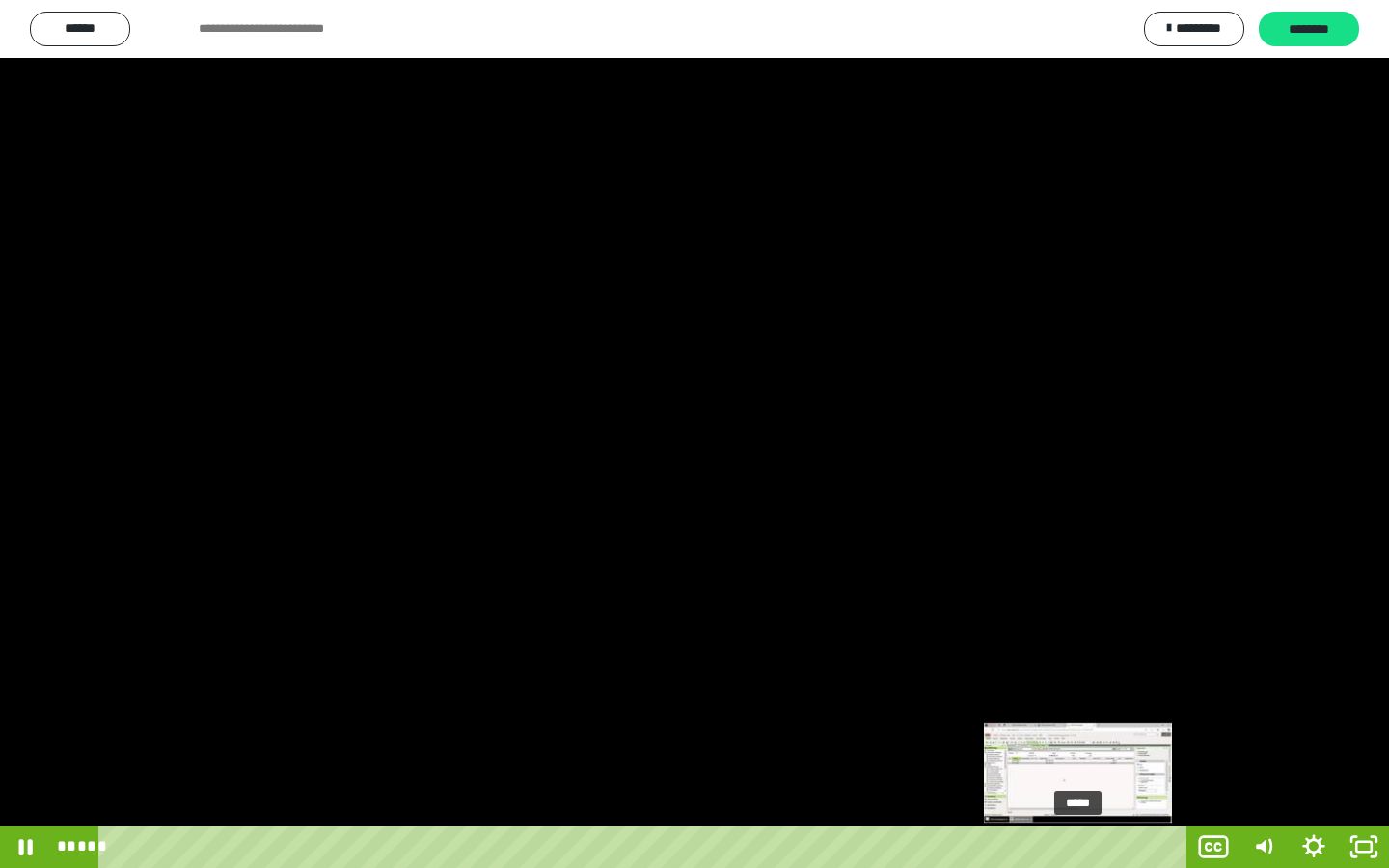 click on "*****" at bounding box center (646, 847) 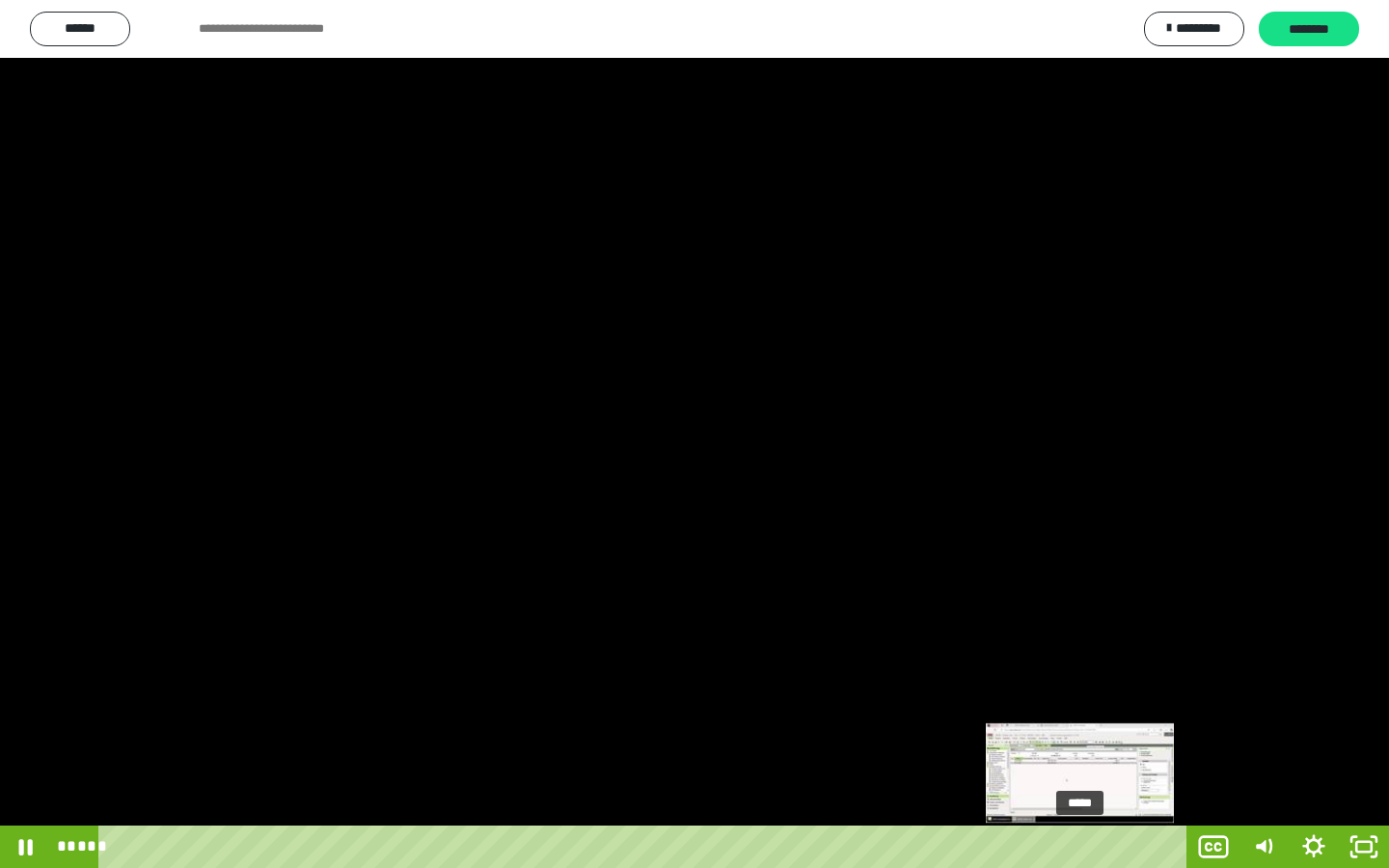 click at bounding box center (1079, 847) 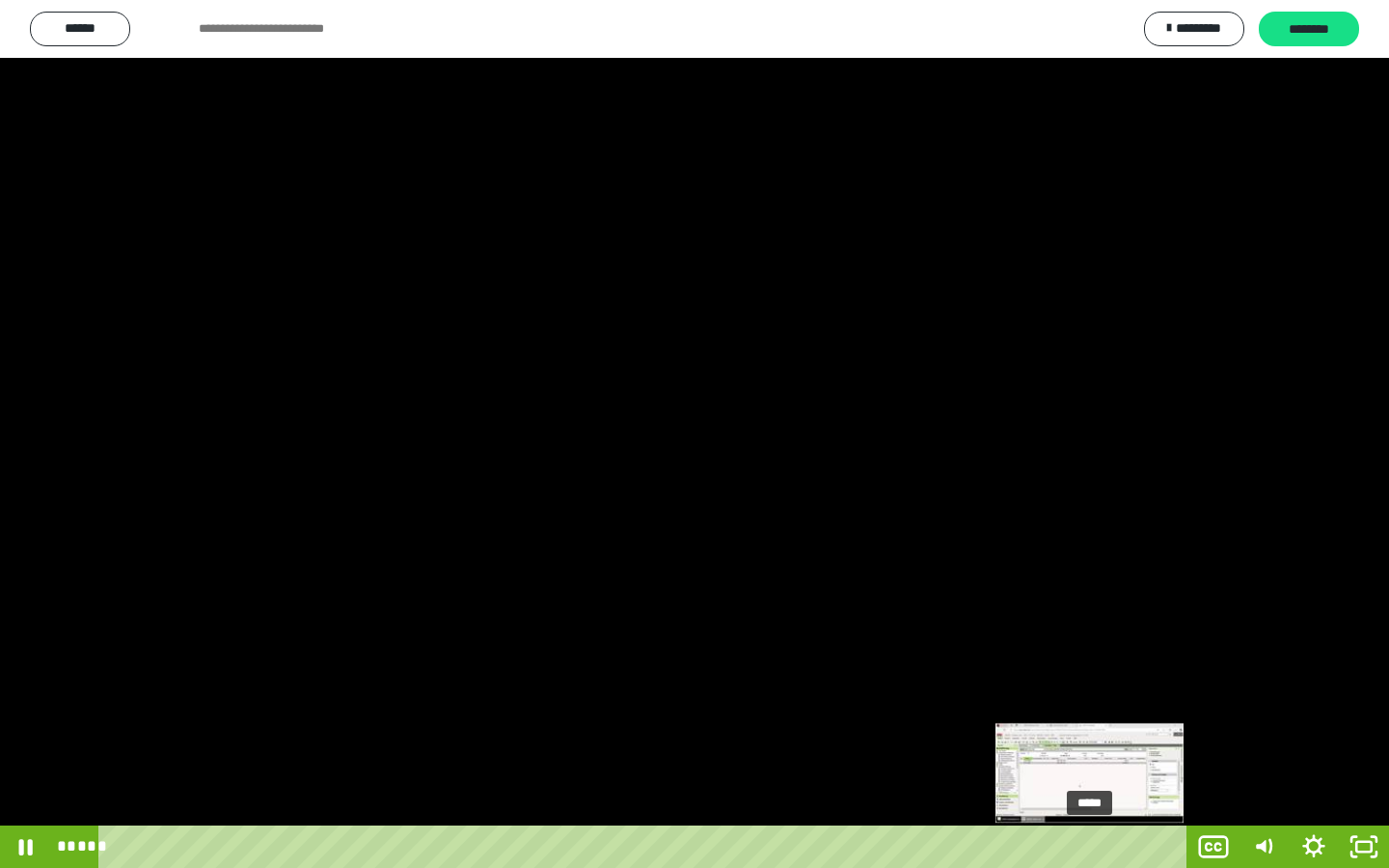 click on "*****" at bounding box center (646, 847) 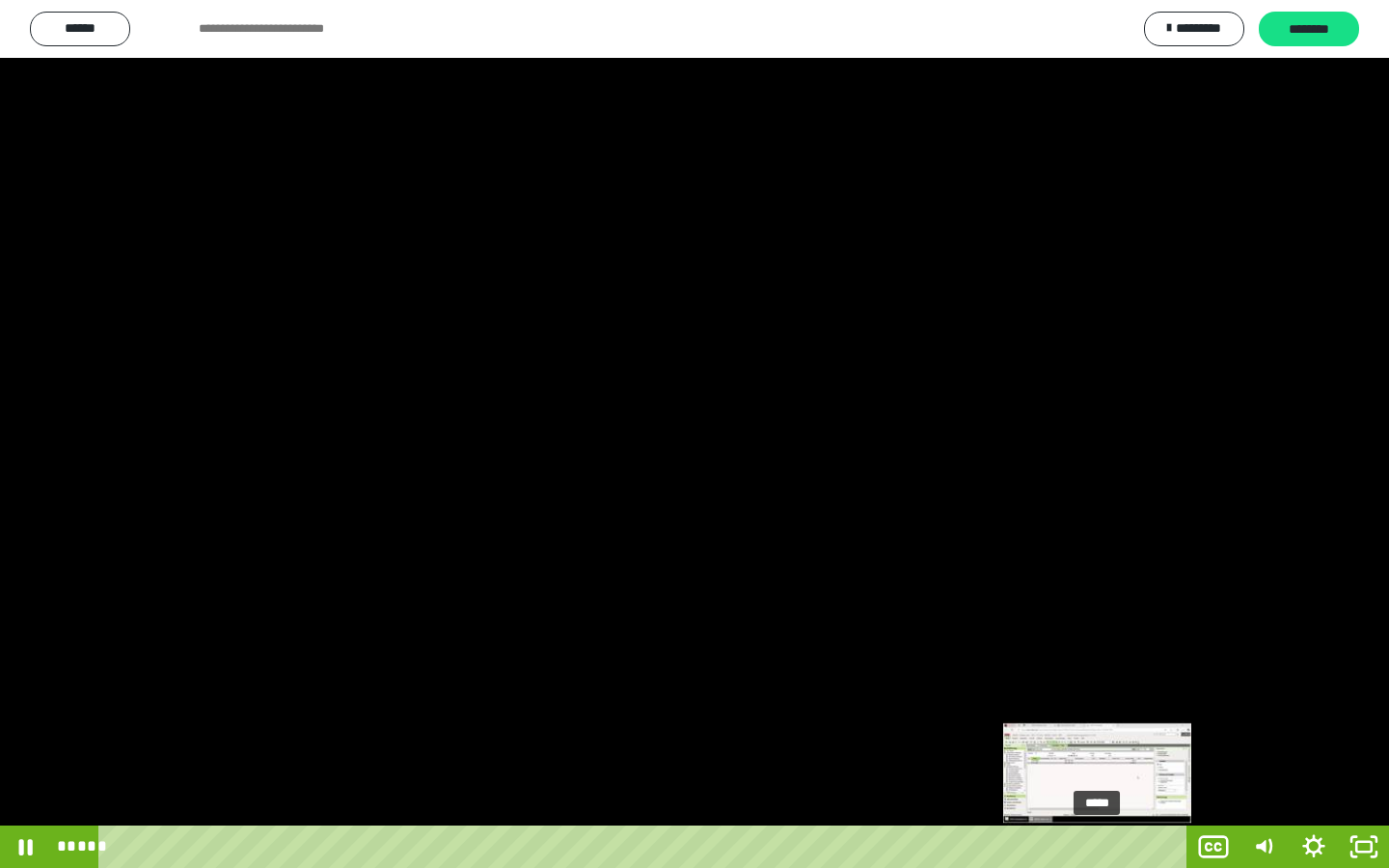 click on "*****" at bounding box center [646, 847] 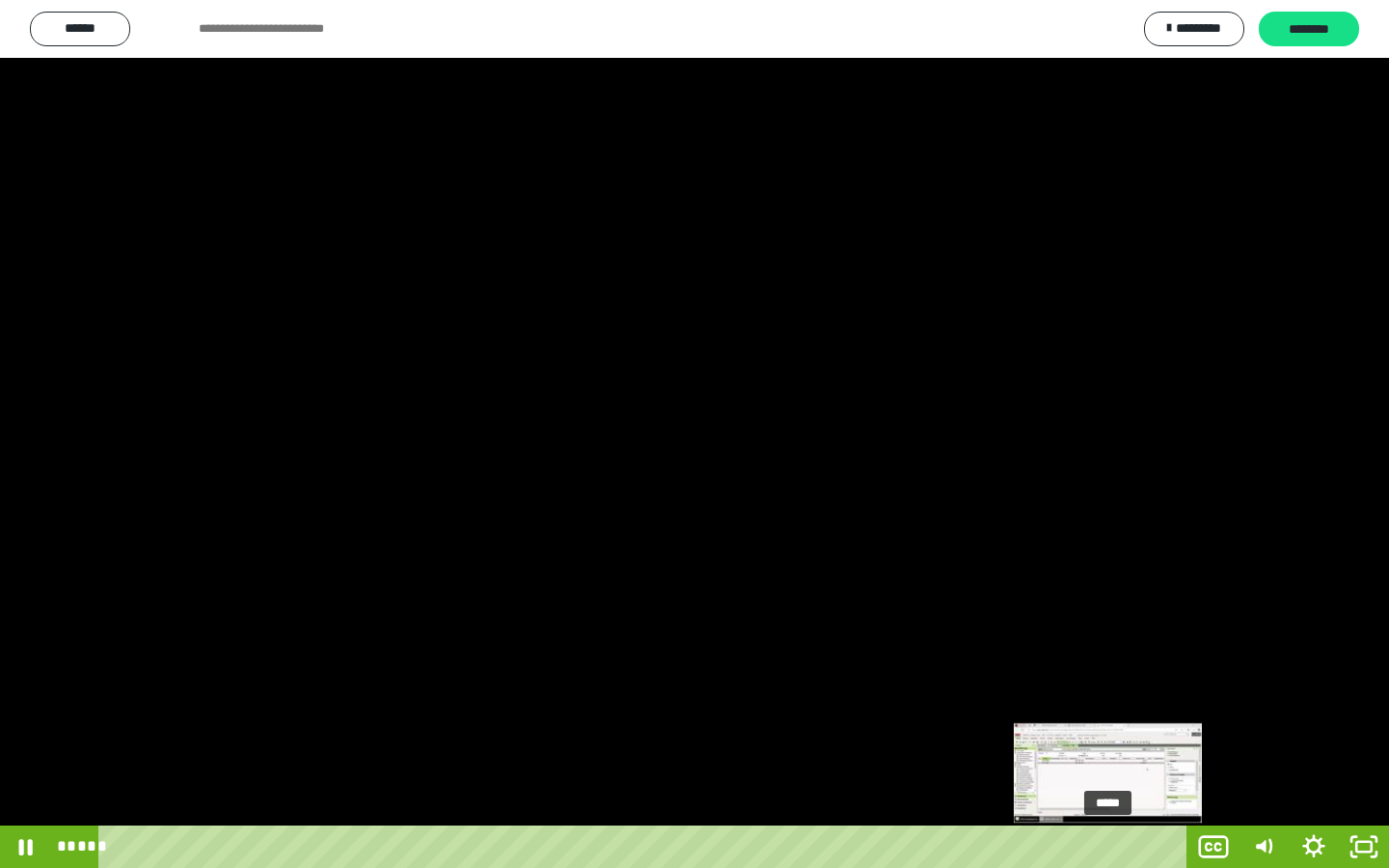click on "*****" at bounding box center (646, 847) 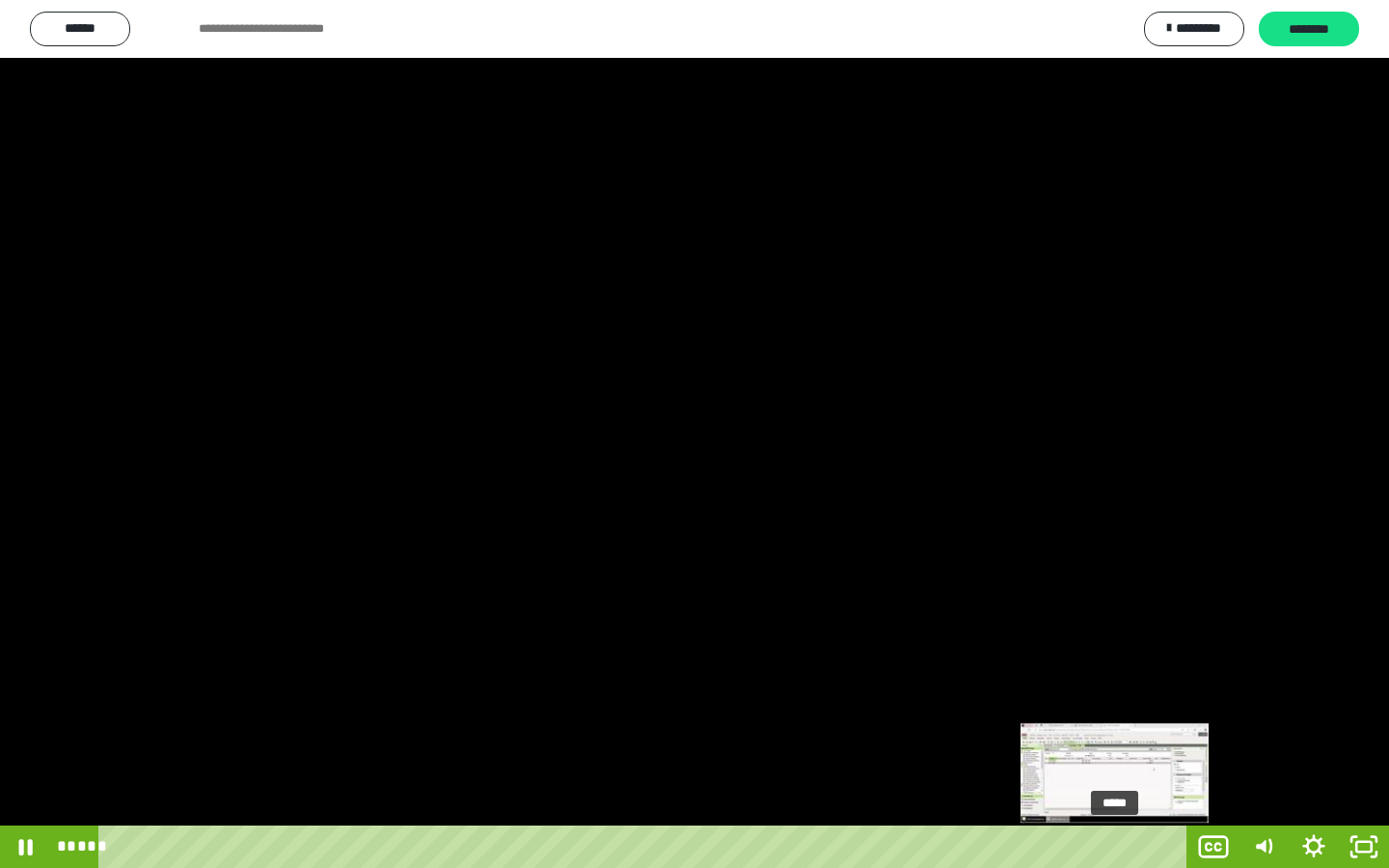 click on "*****" at bounding box center (646, 847) 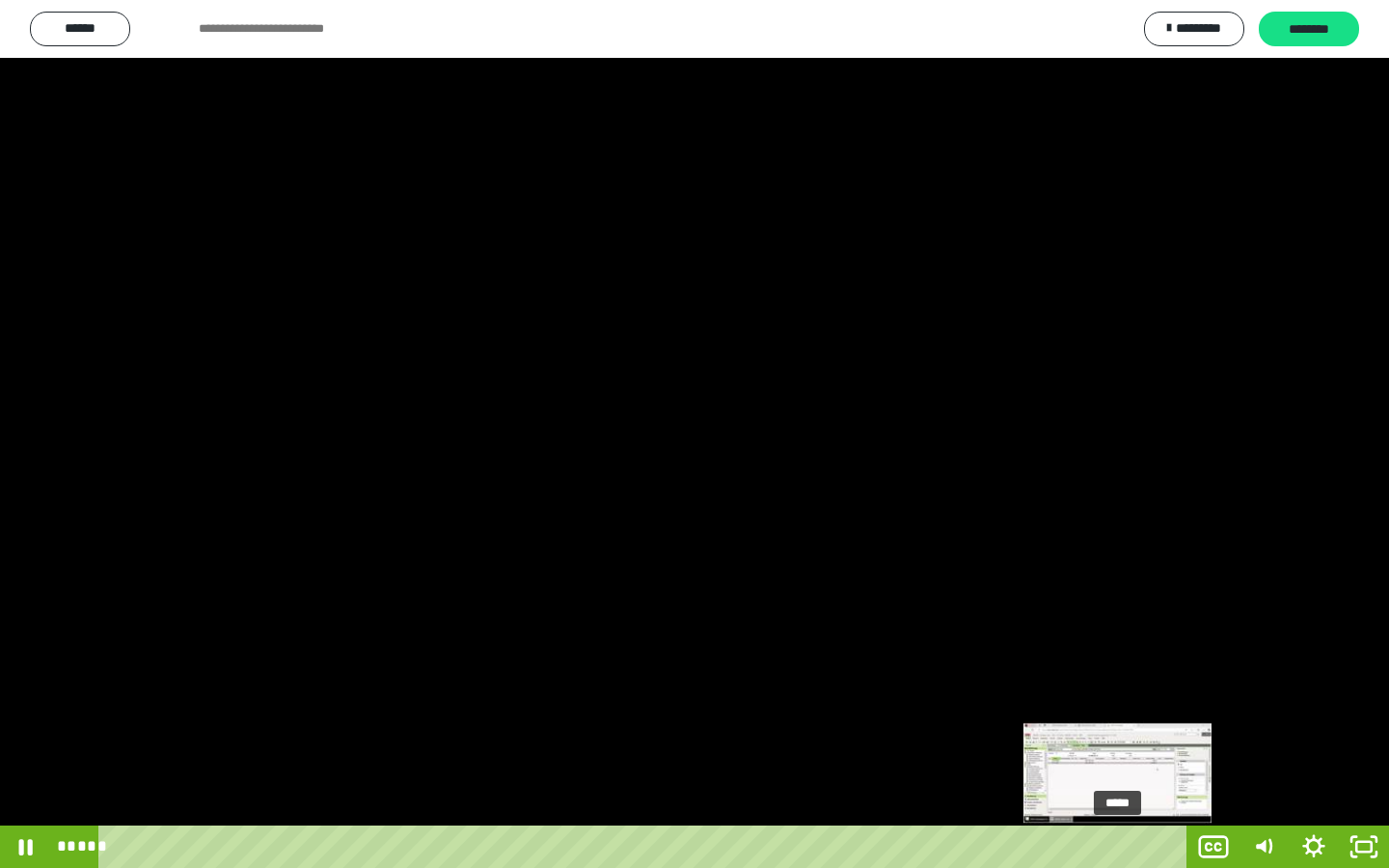 click at bounding box center (1117, 847) 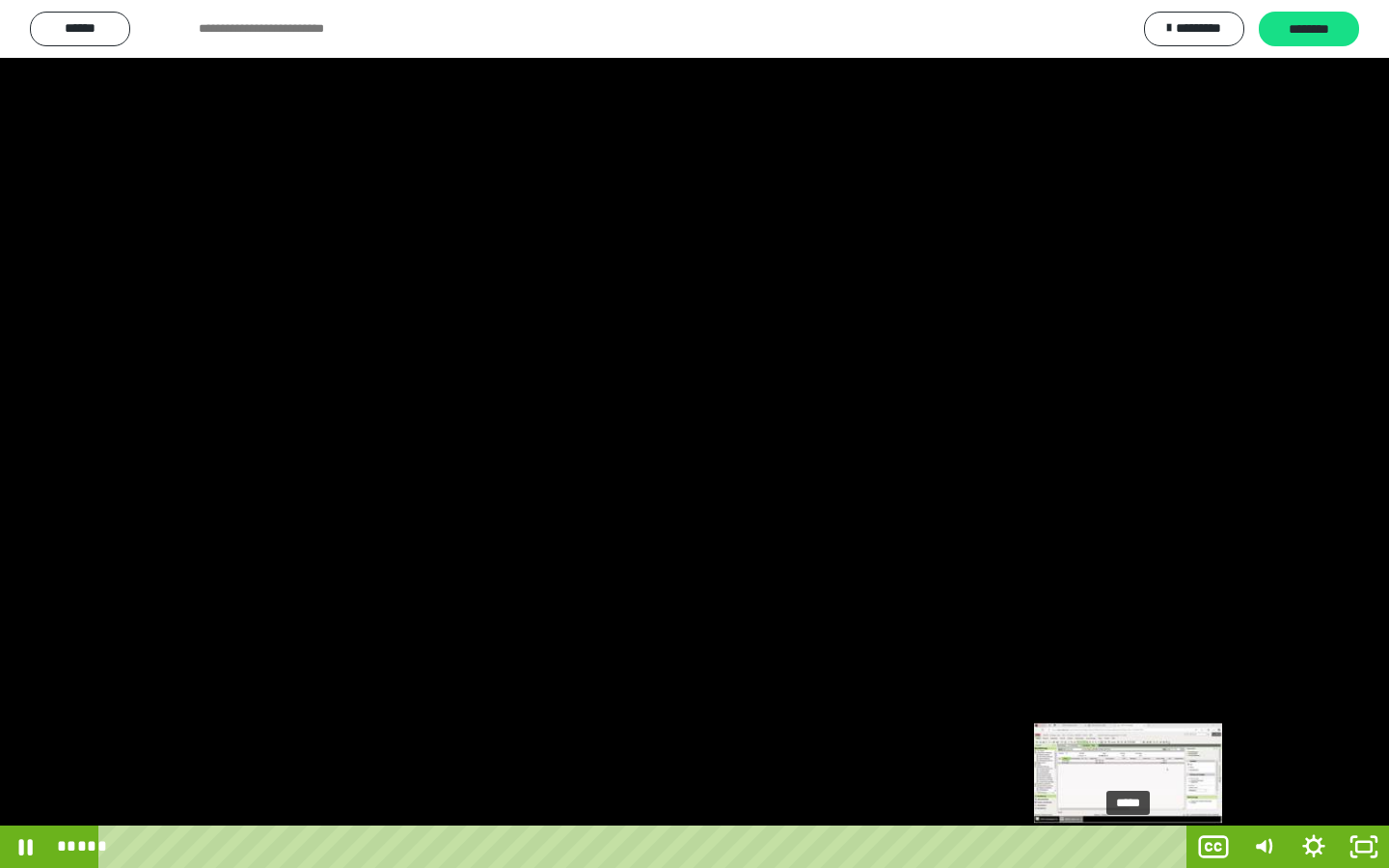 click on "*****" at bounding box center (646, 847) 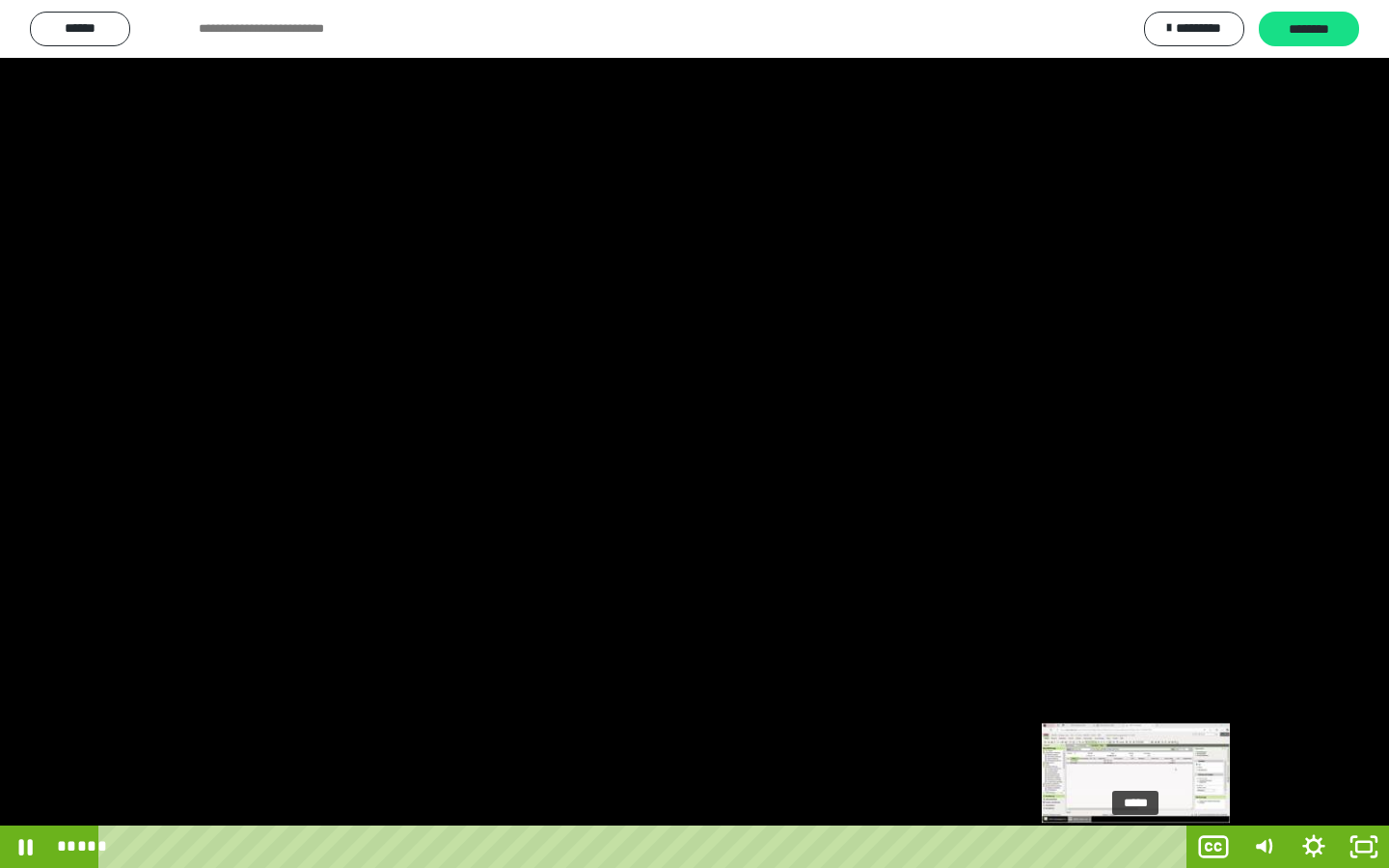 click on "*****" at bounding box center [646, 847] 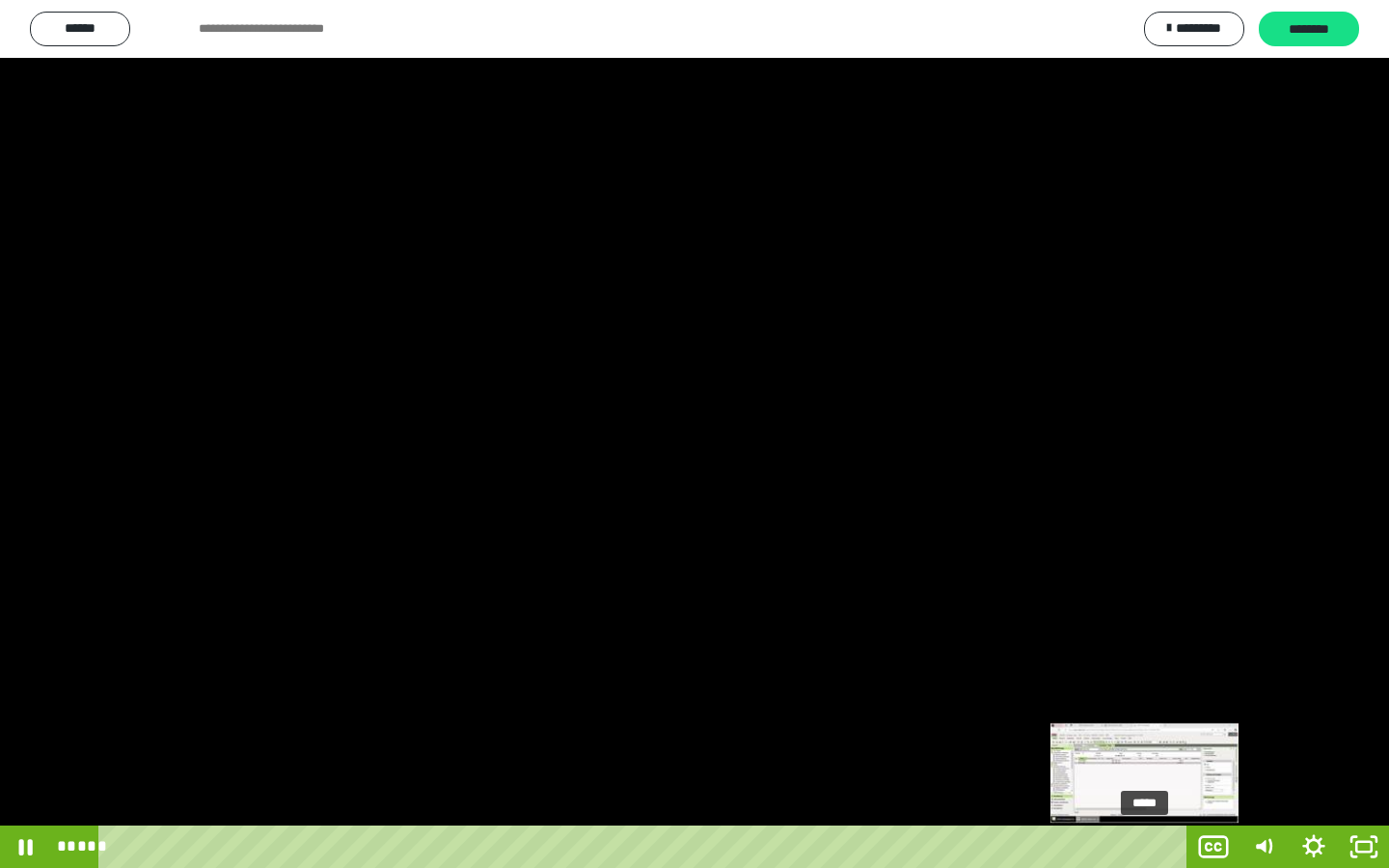click on "*****" at bounding box center (646, 847) 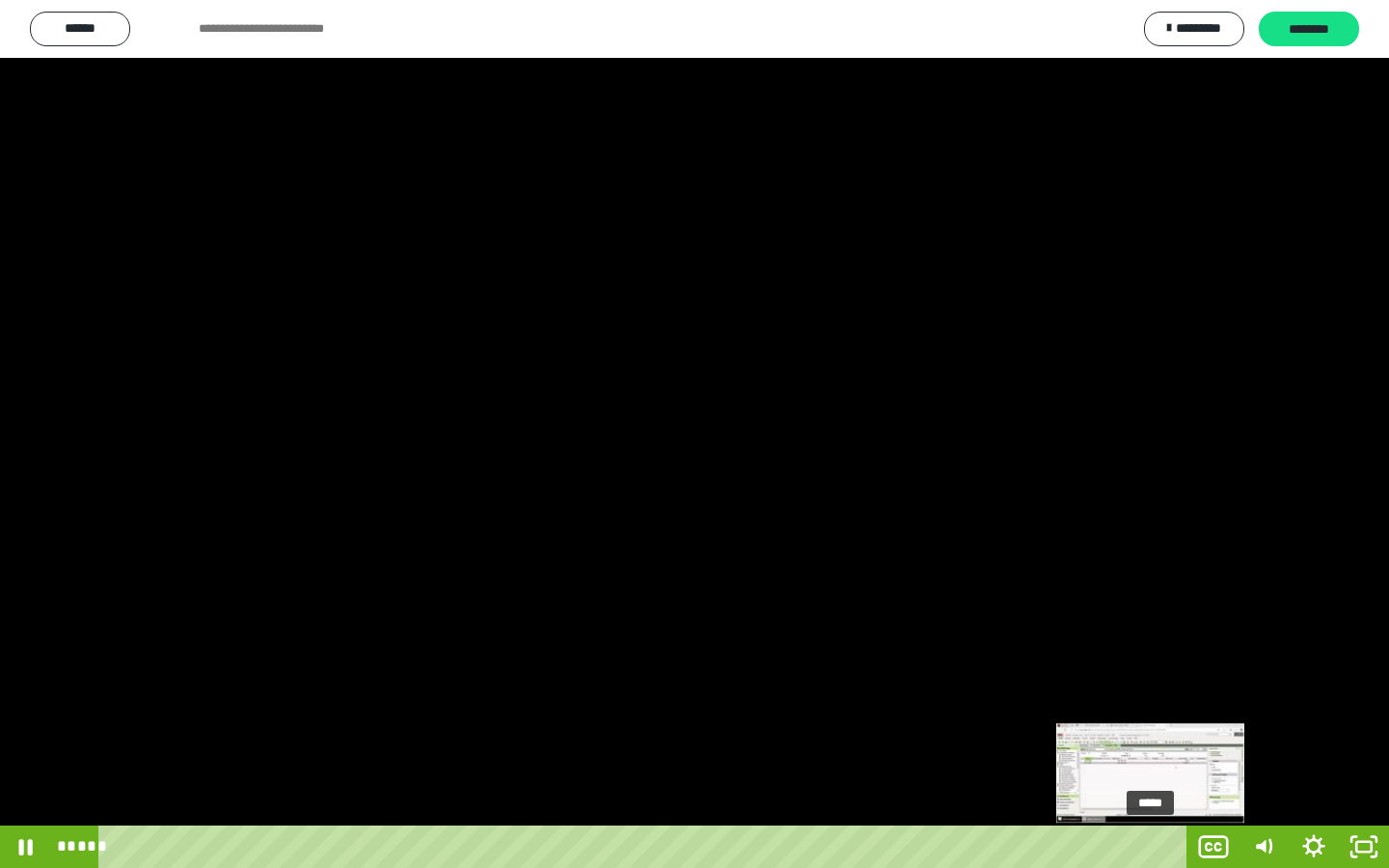 click on "*****" at bounding box center (646, 847) 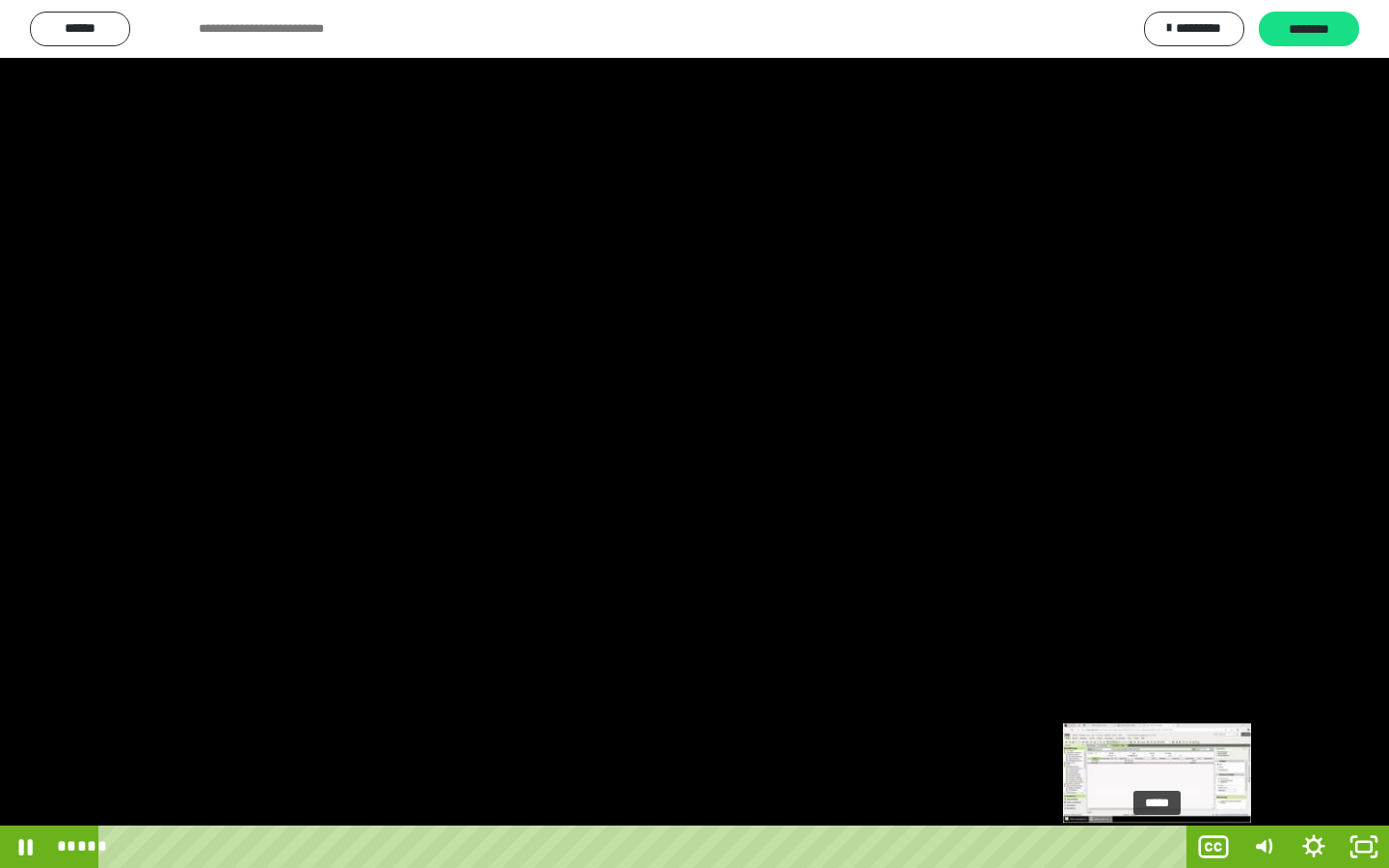 click on "*****" at bounding box center [646, 847] 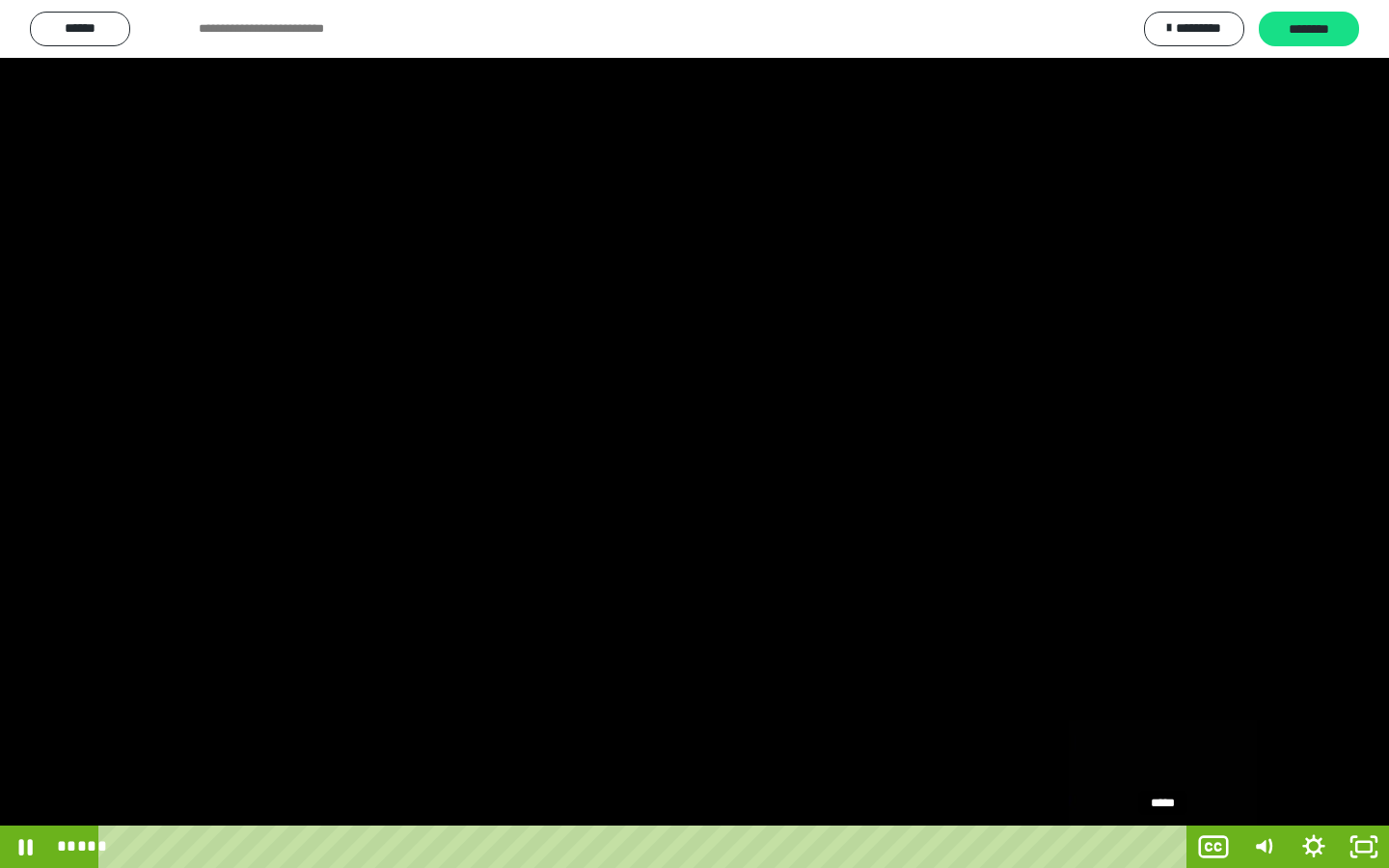 click on "*****" at bounding box center (646, 847) 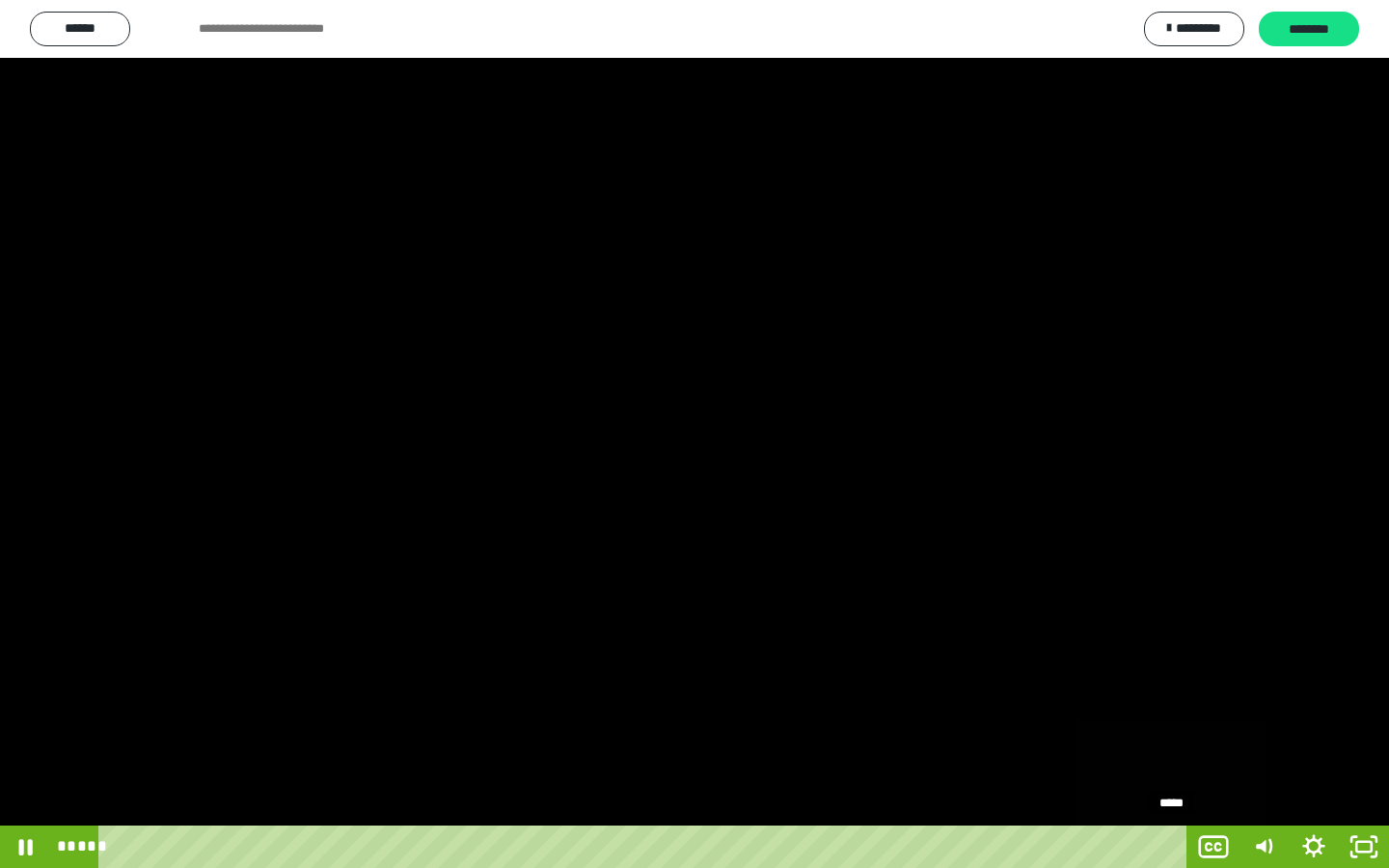 click on "*****" at bounding box center (646, 847) 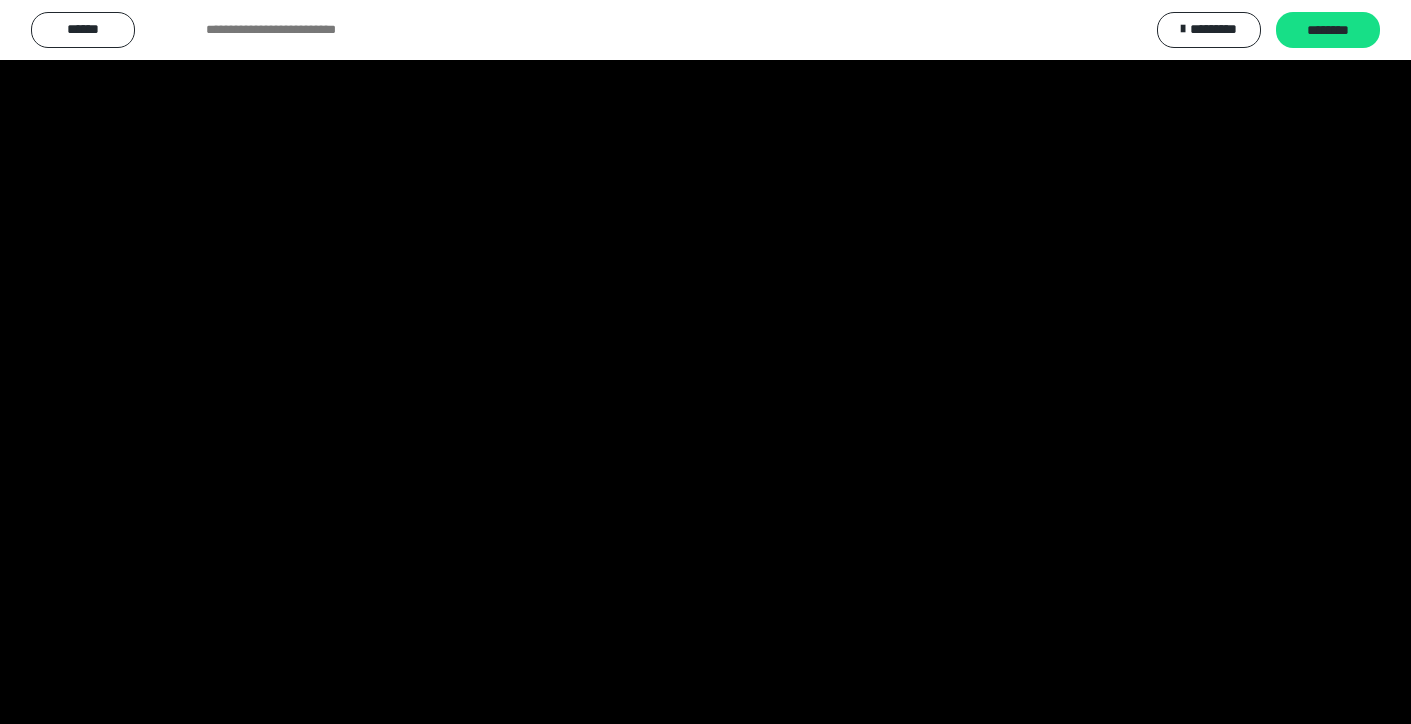 scroll, scrollTop: 3965, scrollLeft: 0, axis: vertical 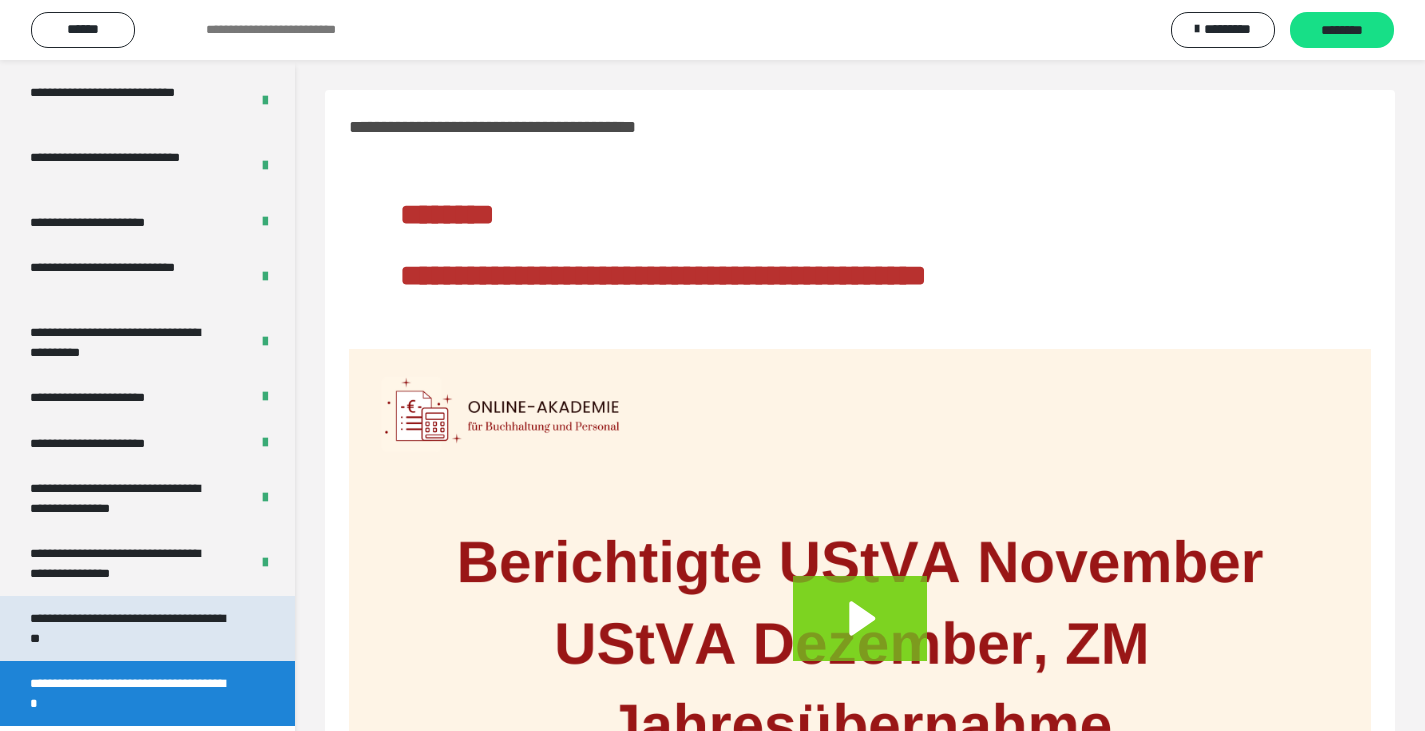 click on "**********" at bounding box center (132, 628) 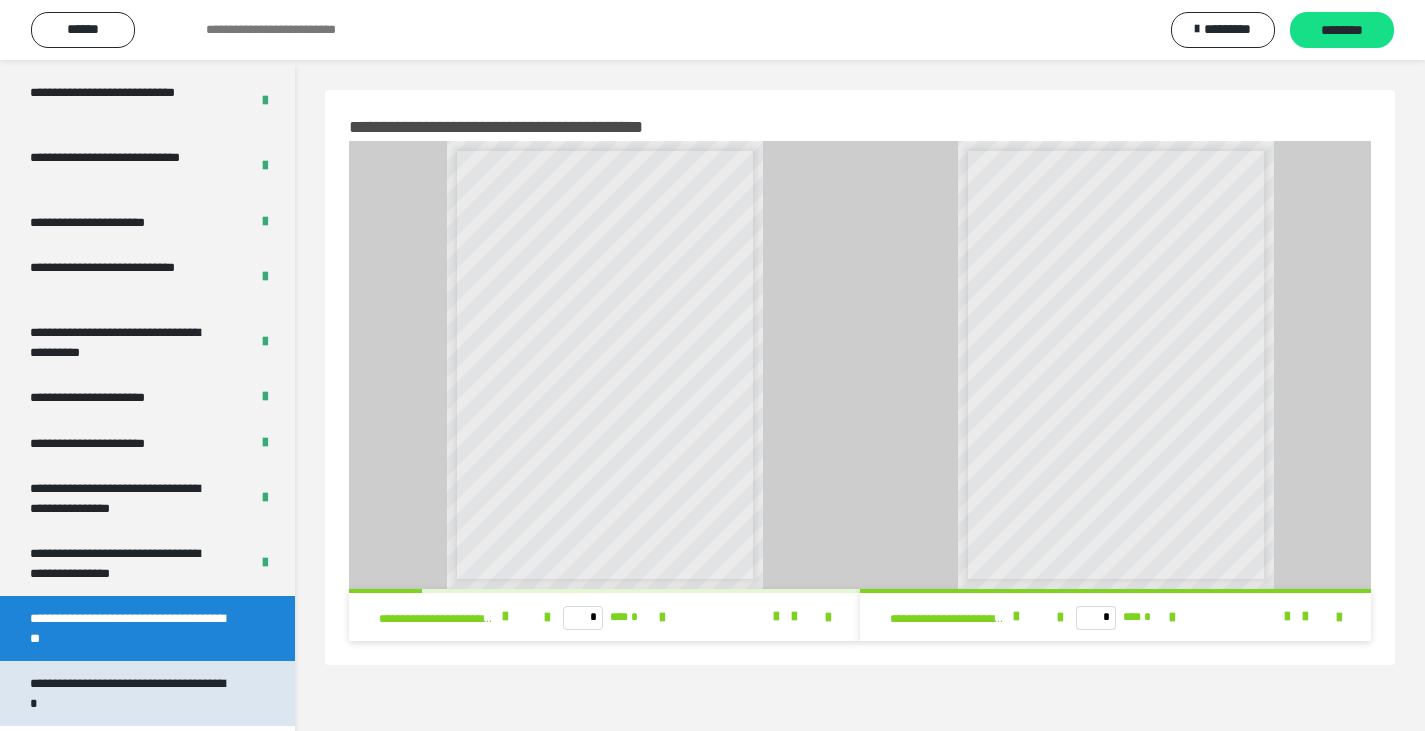 click on "**********" at bounding box center (132, 693) 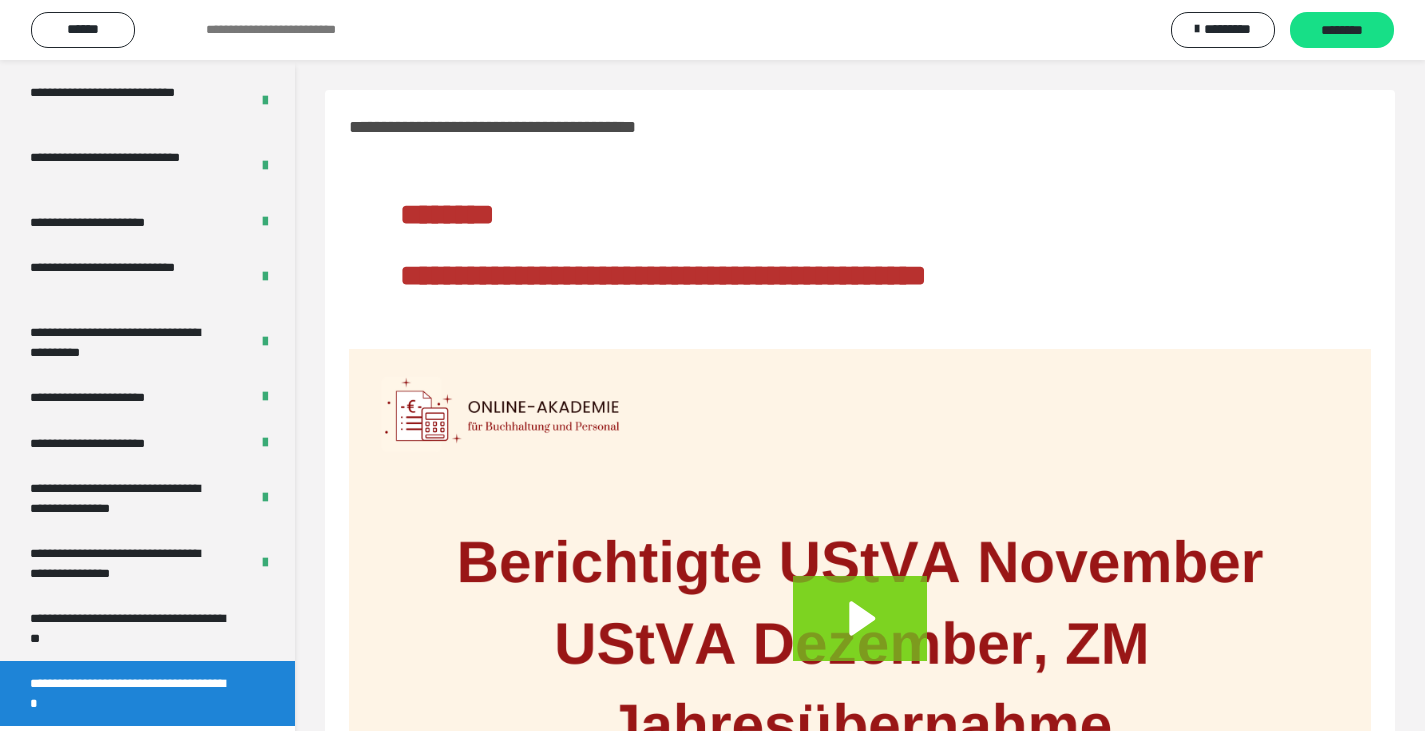 scroll, scrollTop: 247, scrollLeft: 0, axis: vertical 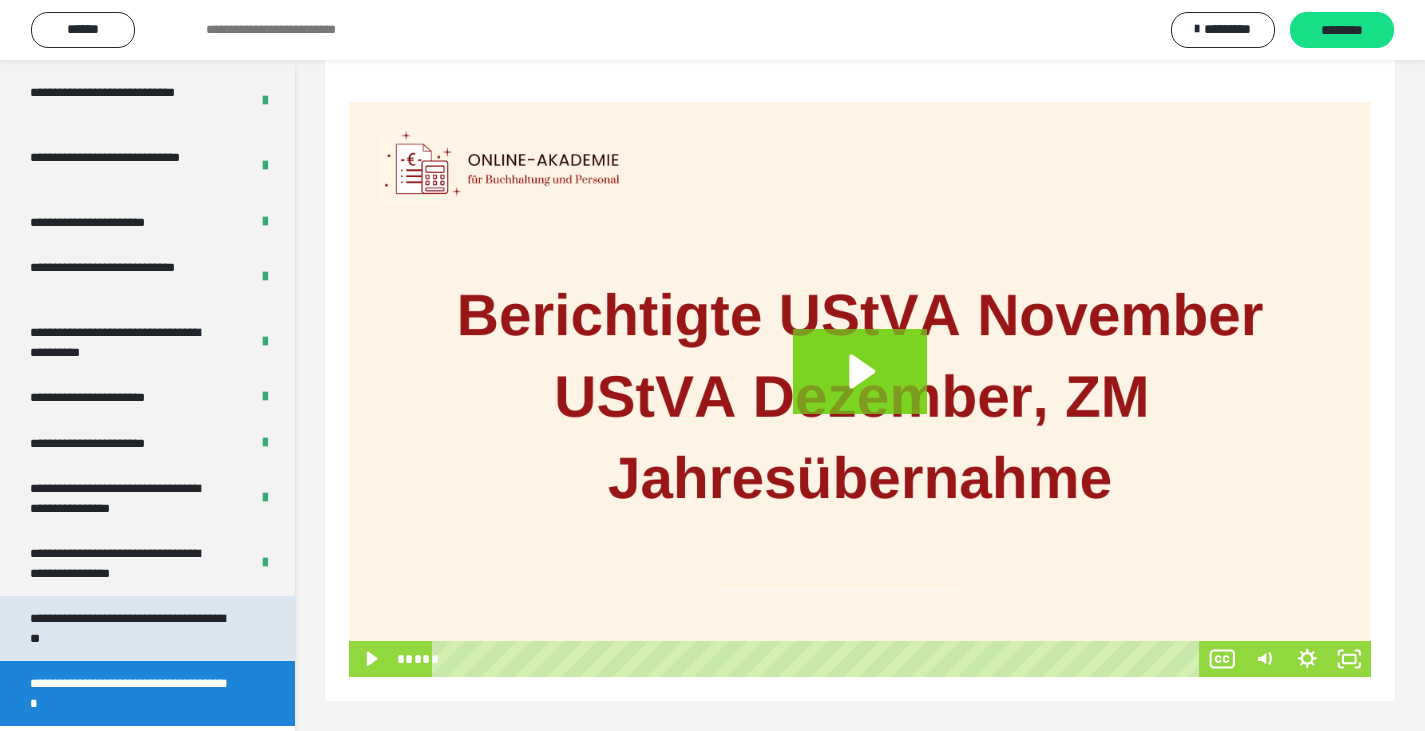 click on "**********" at bounding box center (132, 628) 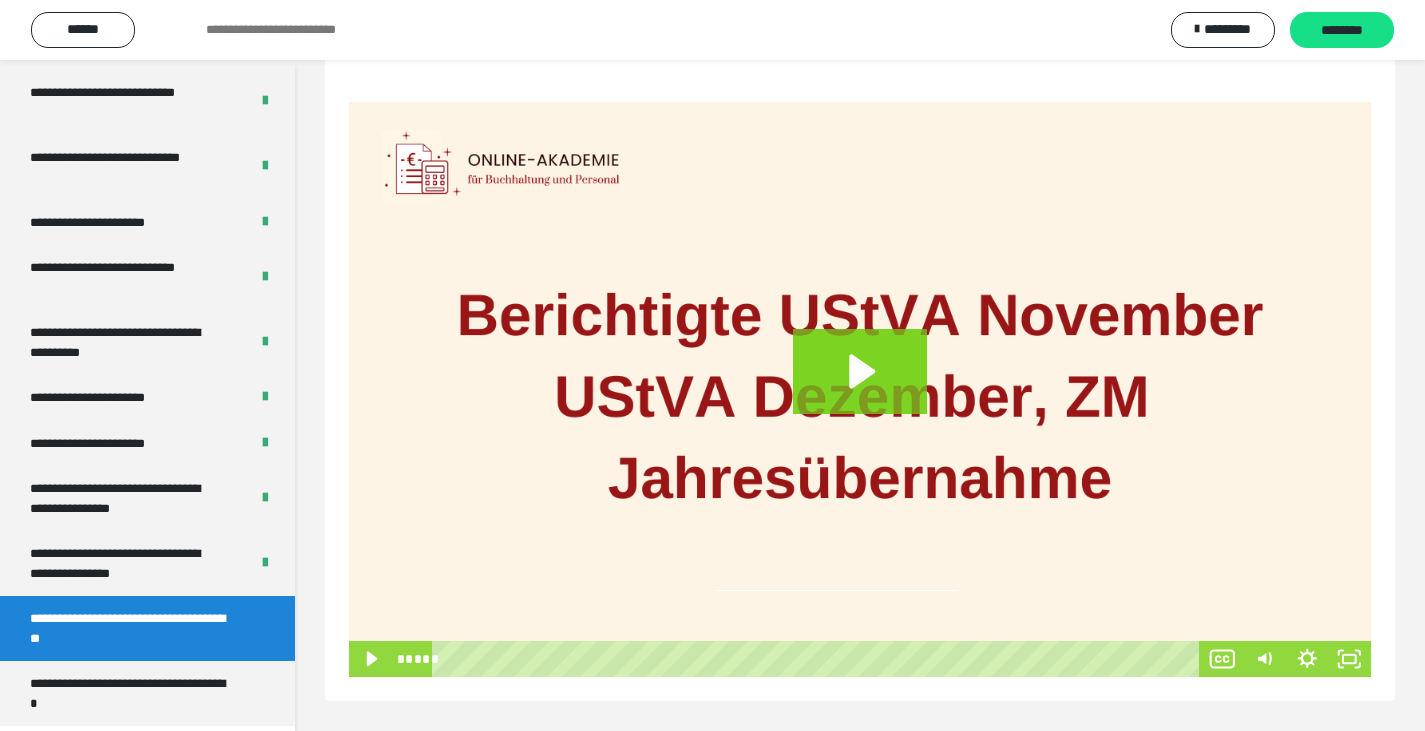 scroll, scrollTop: 60, scrollLeft: 0, axis: vertical 